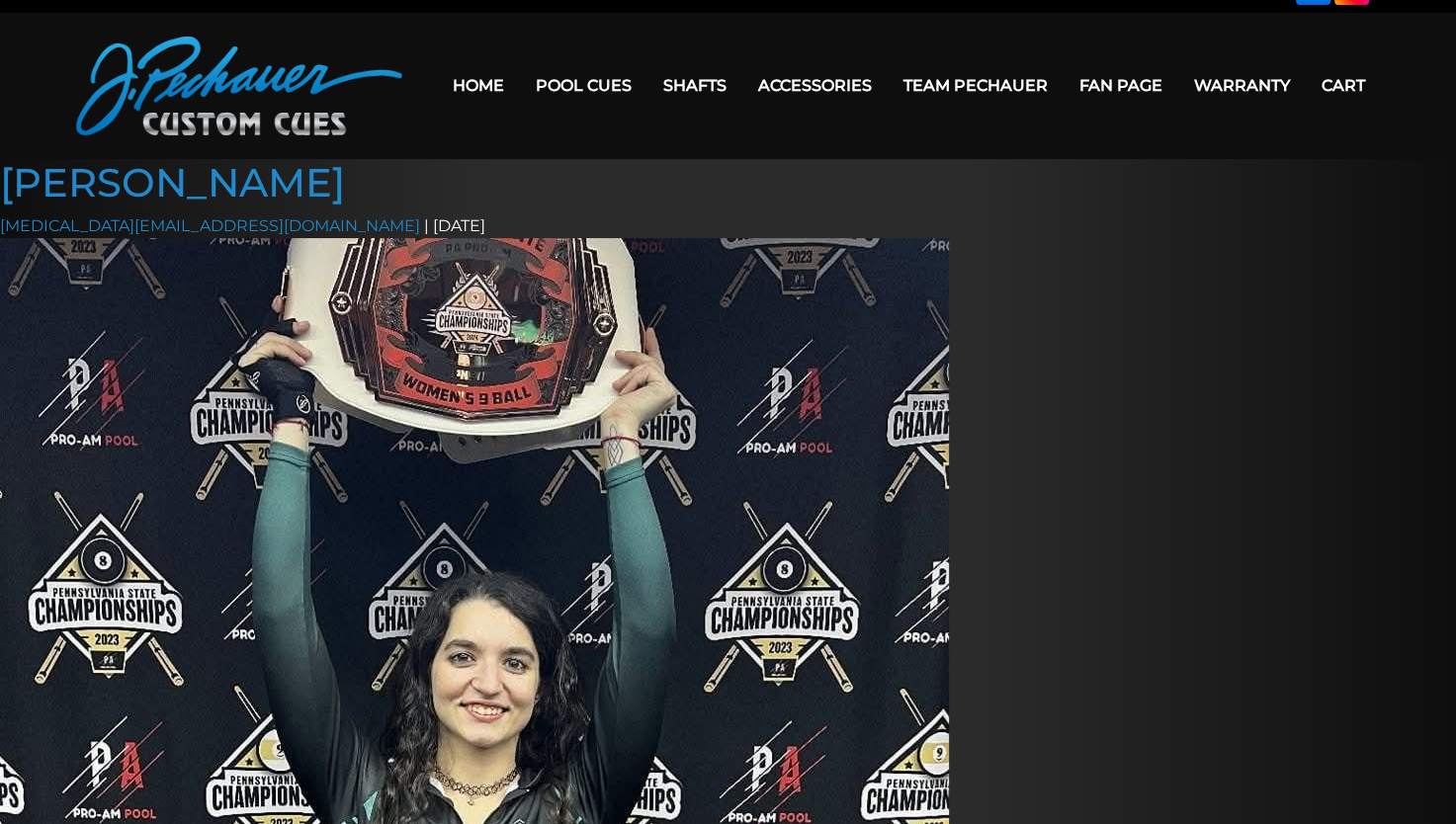 scroll, scrollTop: 0, scrollLeft: 0, axis: both 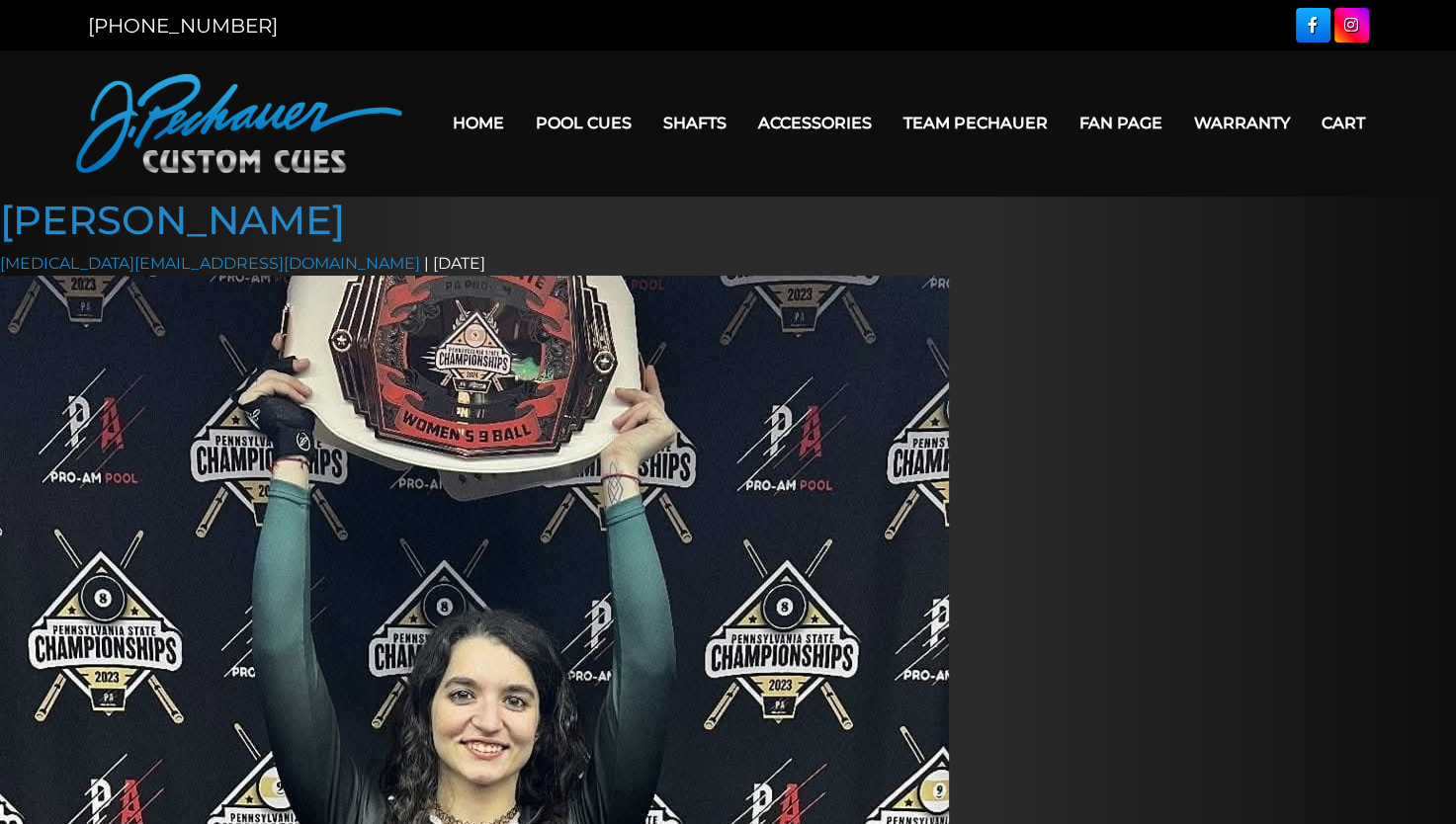 click on "Team Pechauer" at bounding box center (976, 123) 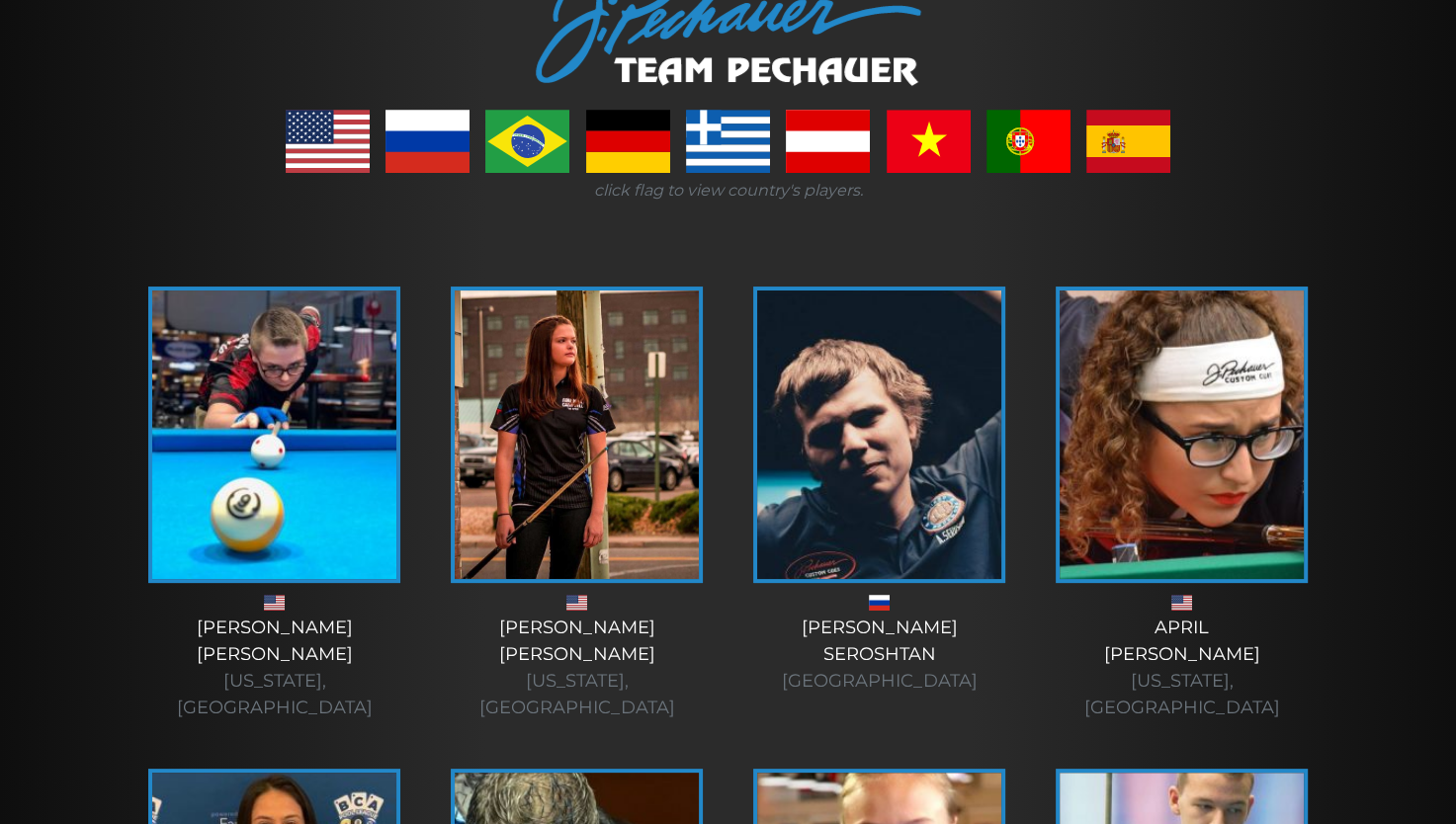 scroll, scrollTop: 300, scrollLeft: 0, axis: vertical 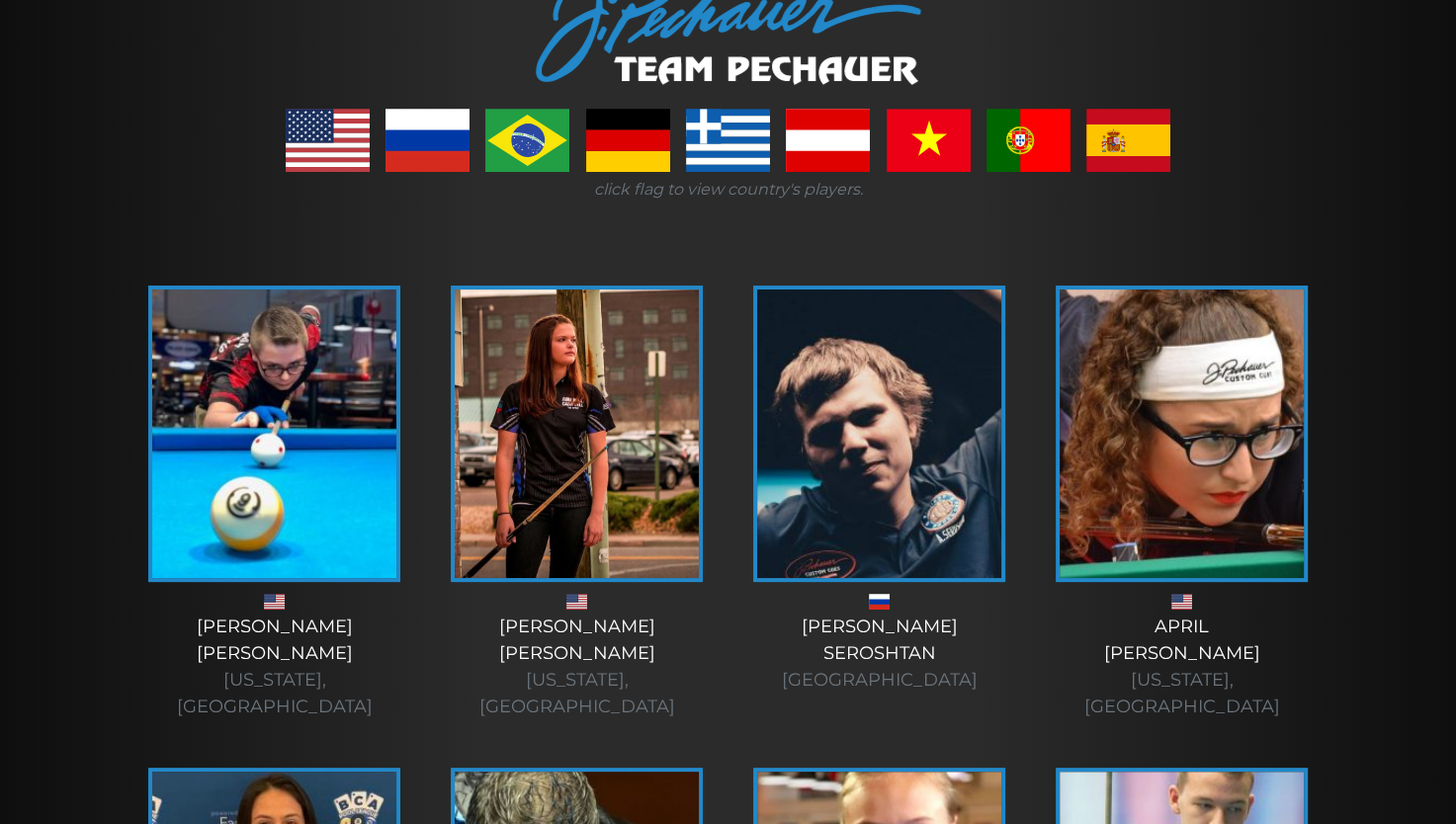 click on "Alex Bryant
Virginia, USA" at bounding box center (275, 667) 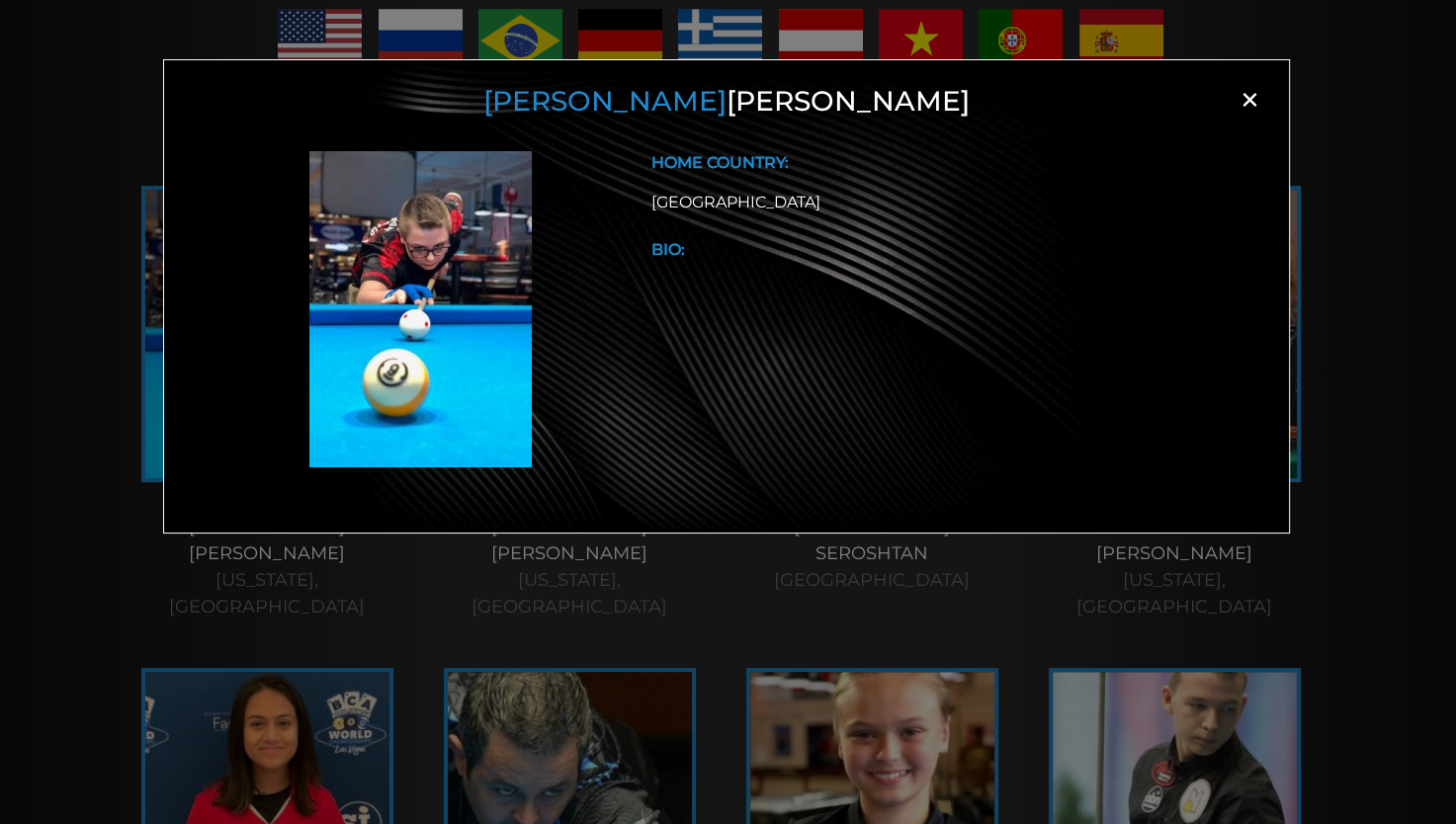 scroll, scrollTop: 401, scrollLeft: 0, axis: vertical 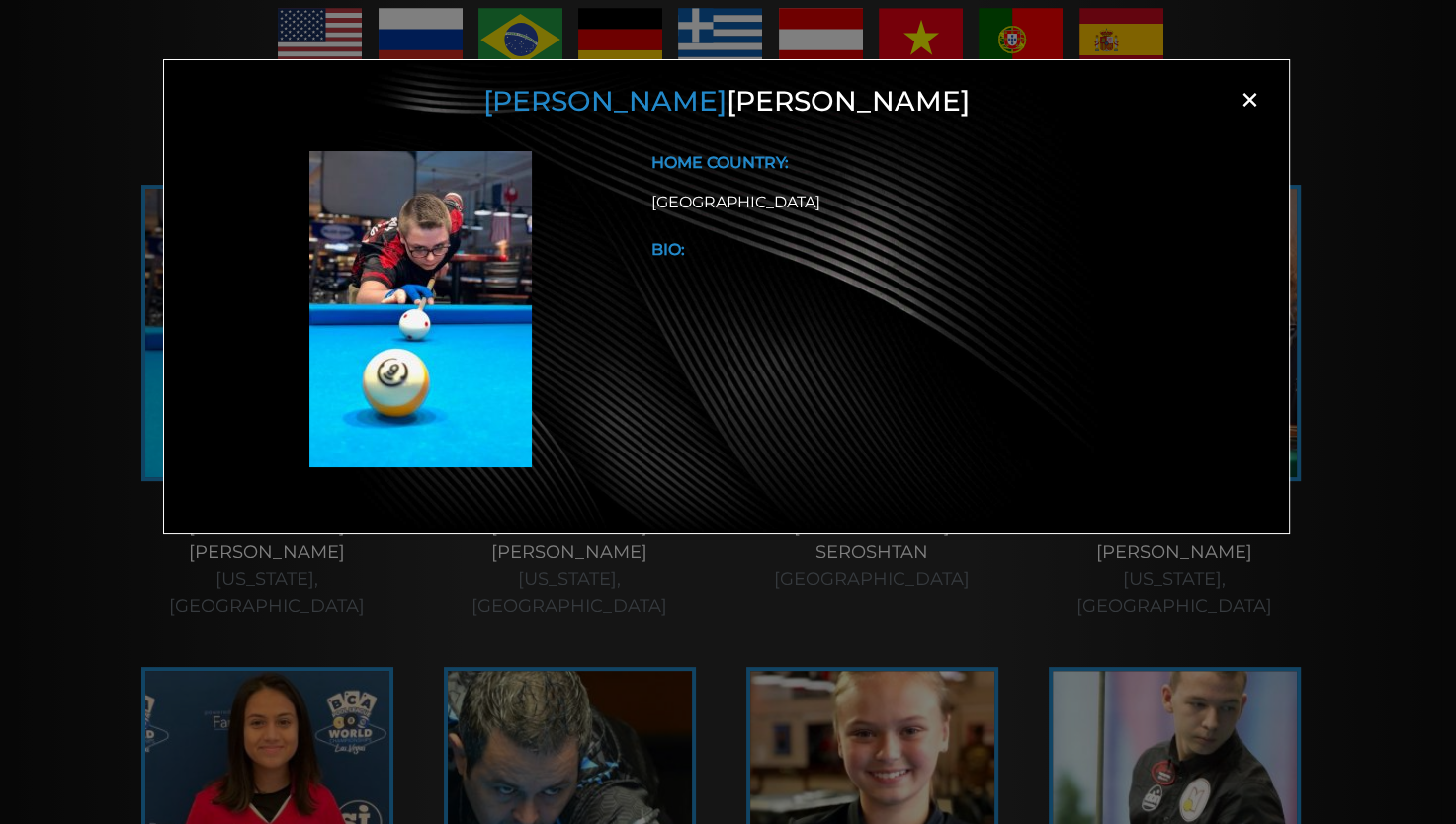 click on "×" at bounding box center (1249, 100) 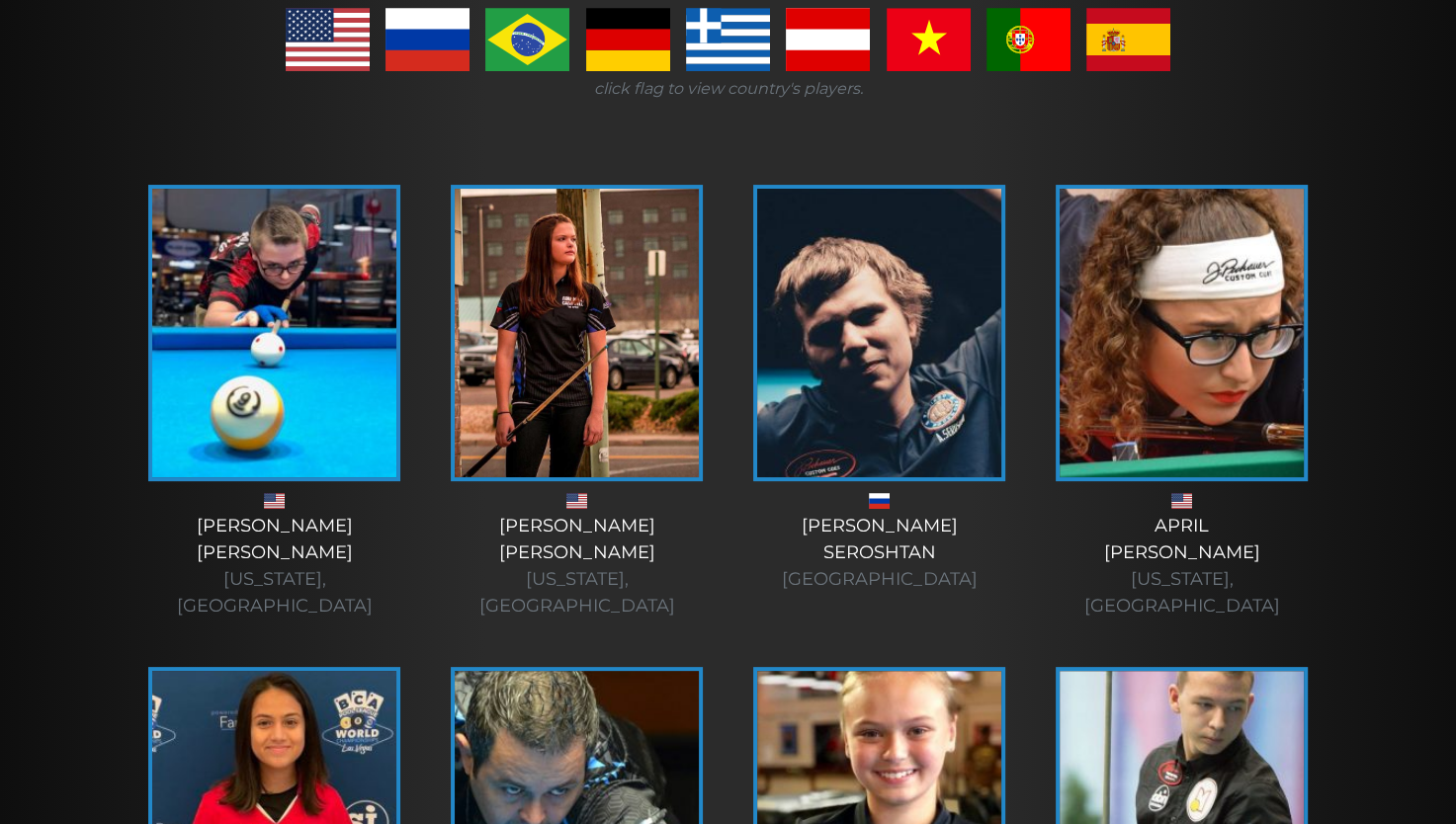 click on "Amanda Campbell
Colorado, USA" at bounding box center (577, 566) 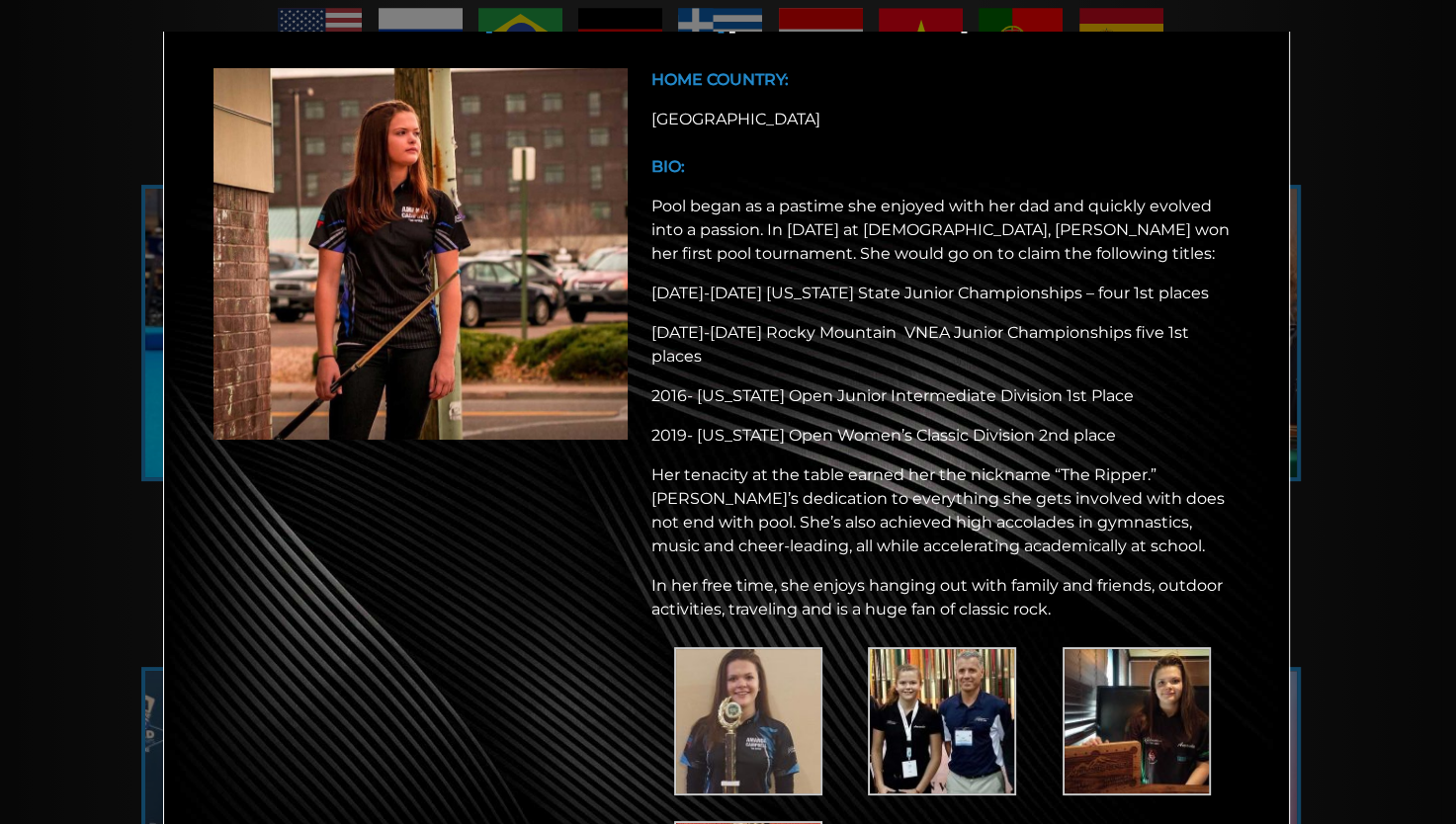 scroll, scrollTop: 0, scrollLeft: 0, axis: both 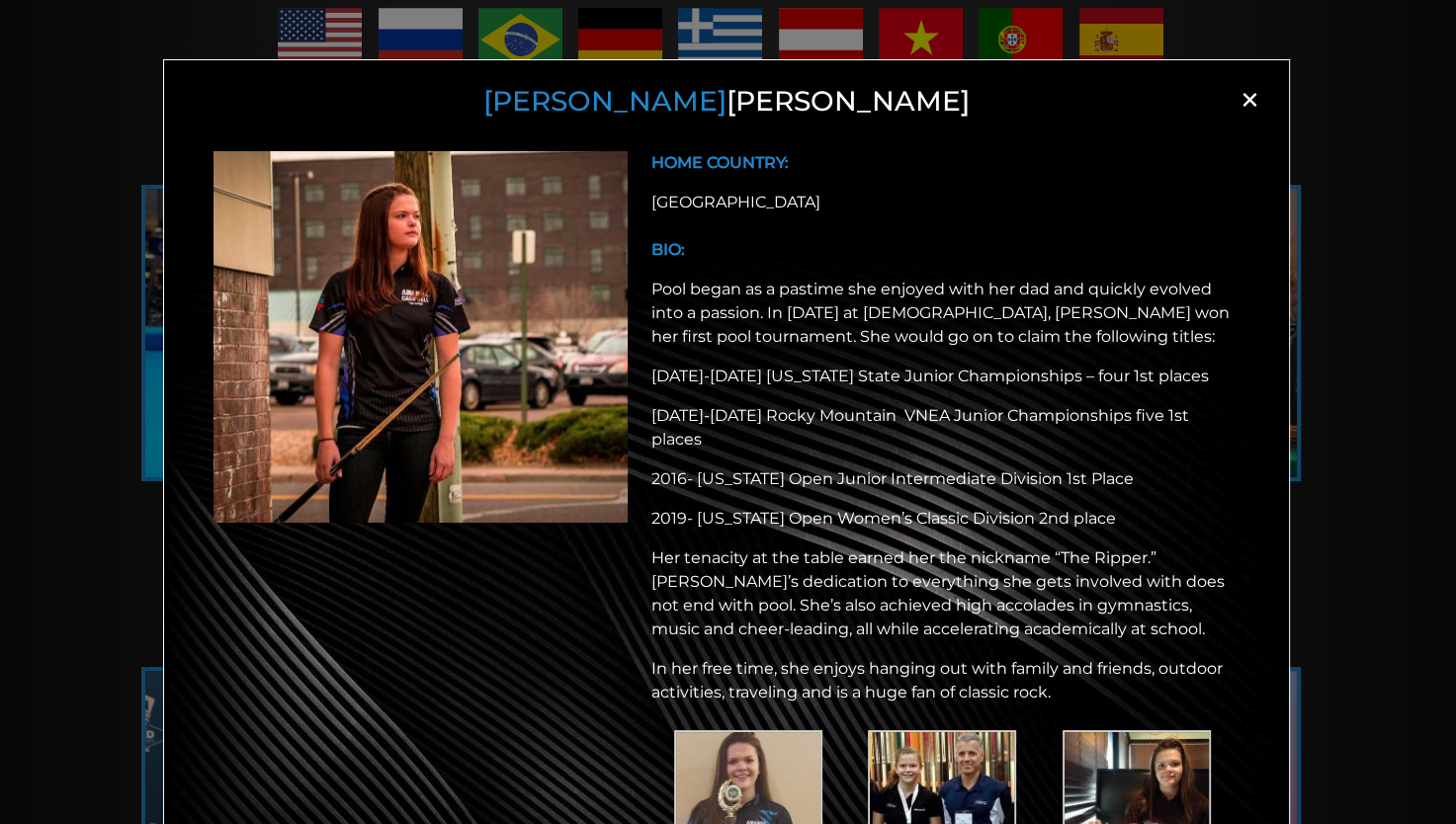 click on "×" at bounding box center [1249, 100] 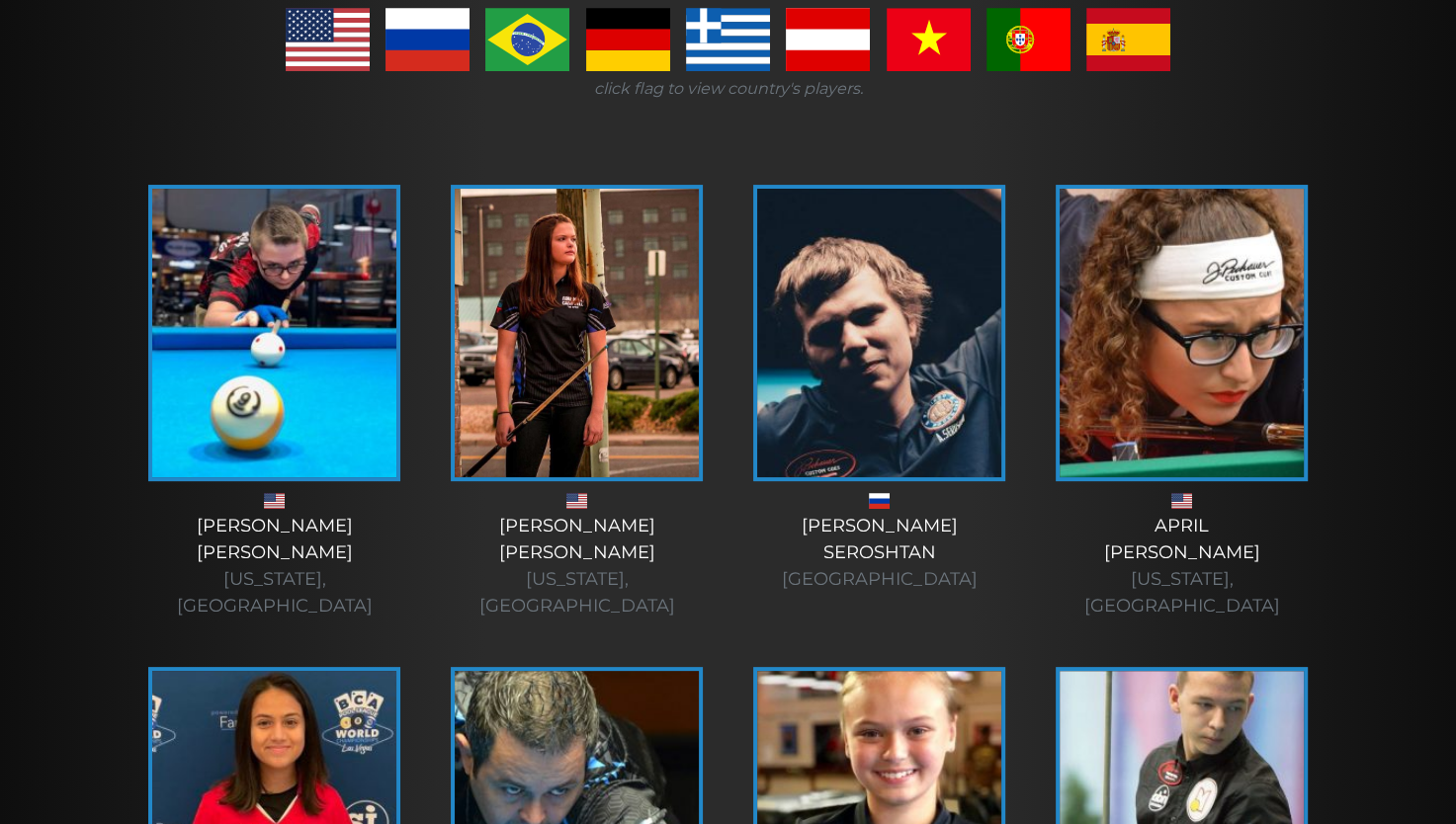 click at bounding box center [576, 333] 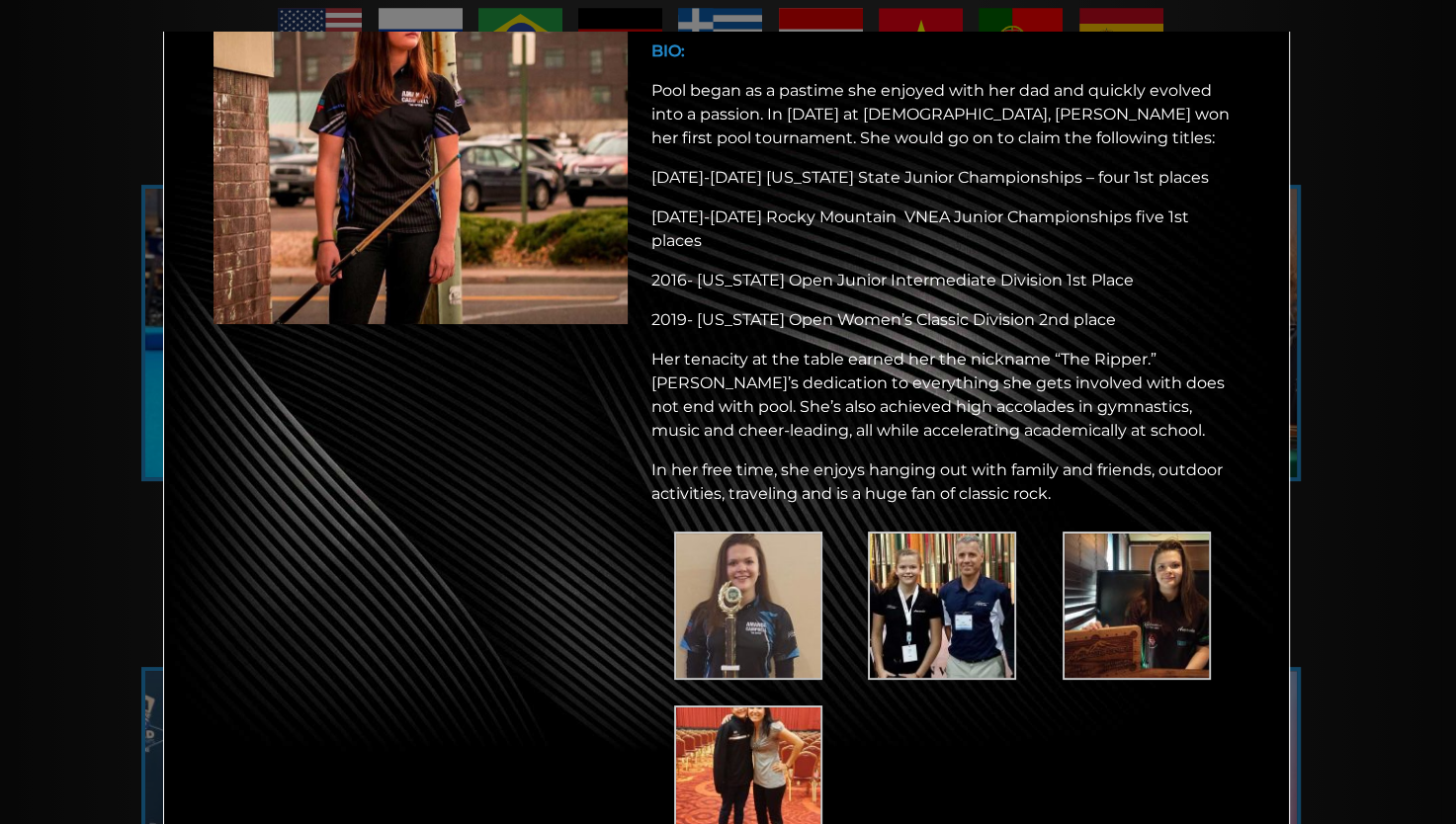 scroll, scrollTop: 201, scrollLeft: 0, axis: vertical 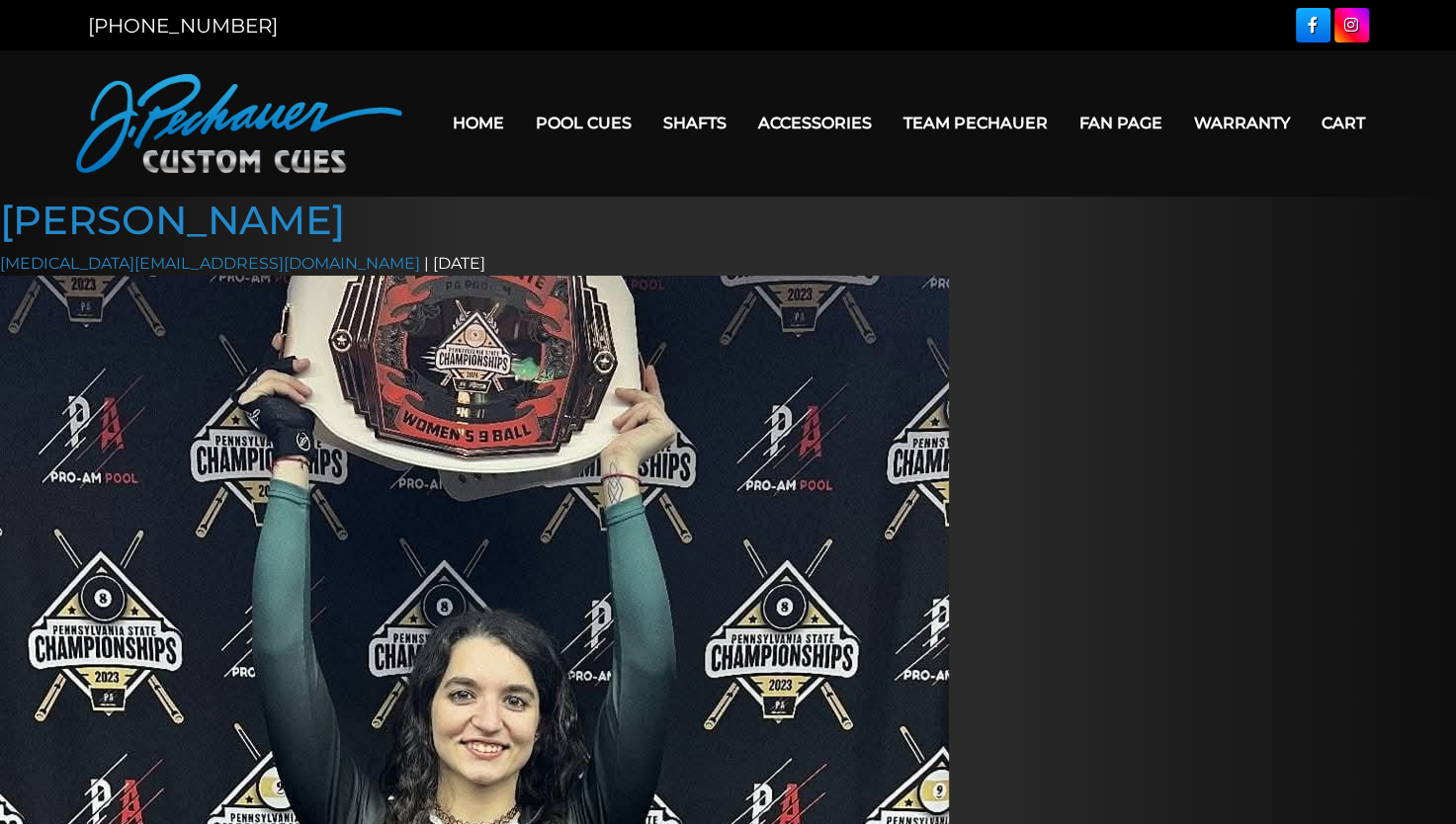 click on "Team Pechauer" at bounding box center [976, 123] 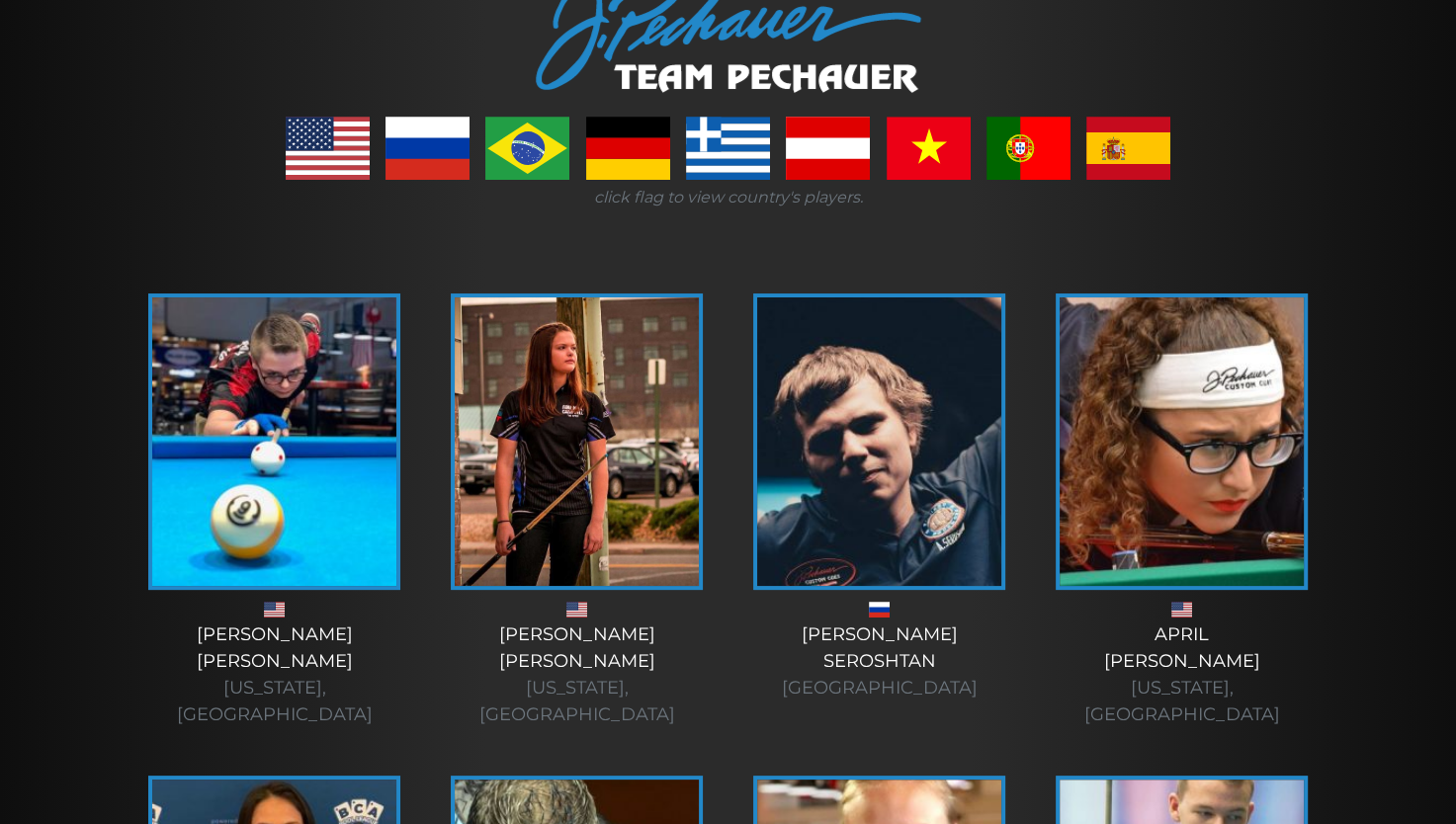 scroll, scrollTop: 300, scrollLeft: 0, axis: vertical 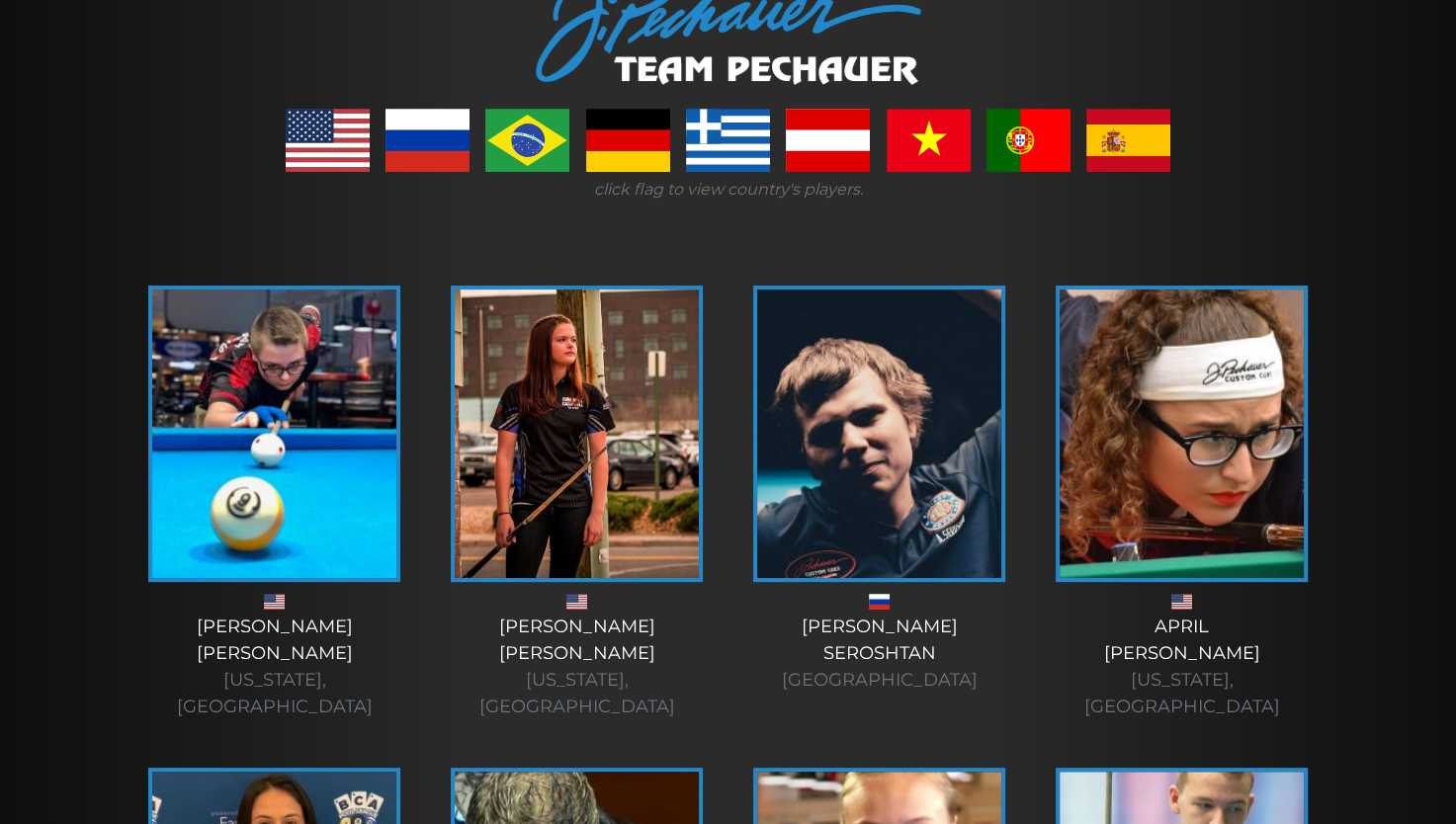 click at bounding box center [879, 434] 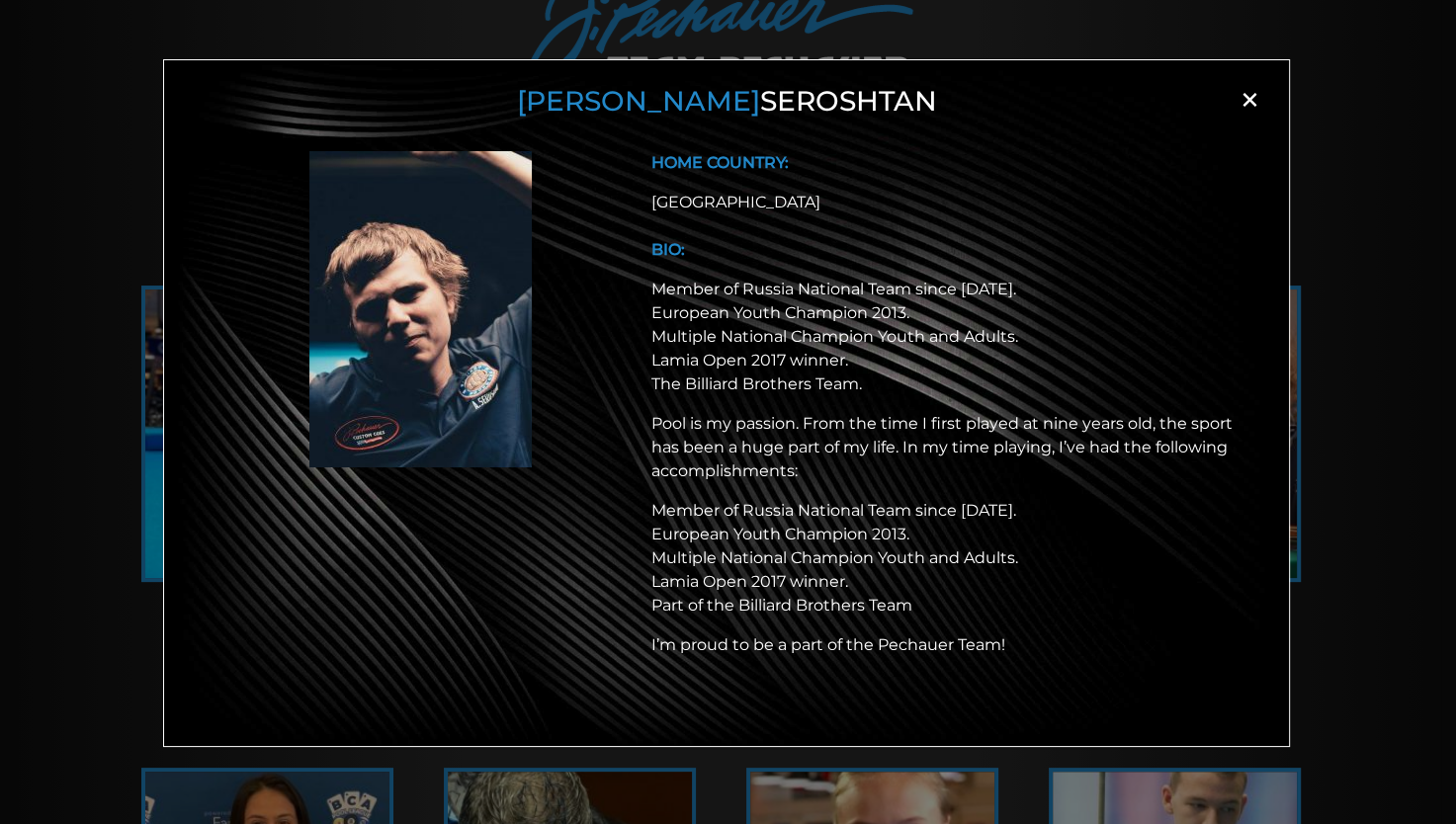 click on "×" at bounding box center (1249, 100) 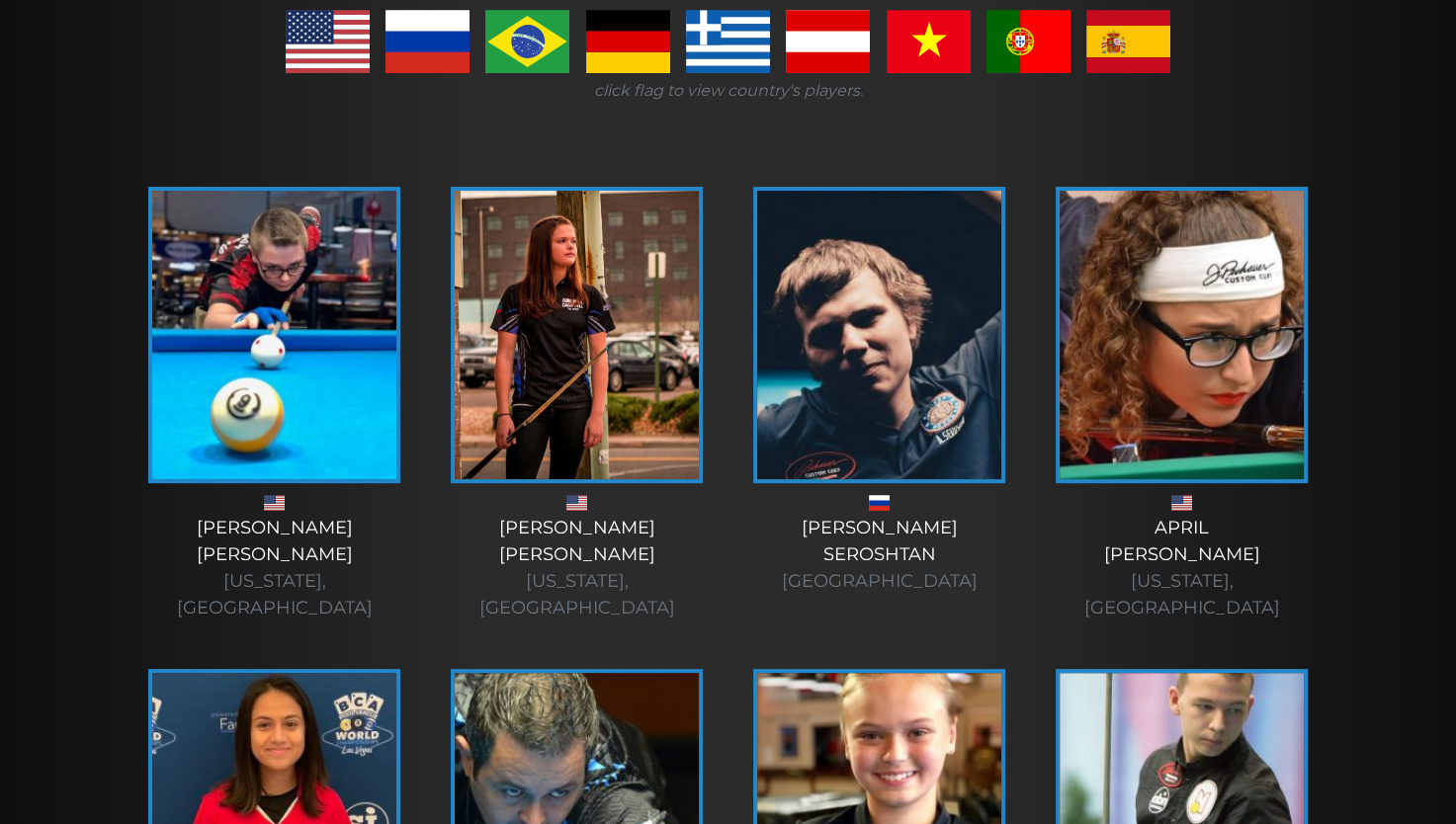 scroll, scrollTop: 400, scrollLeft: 0, axis: vertical 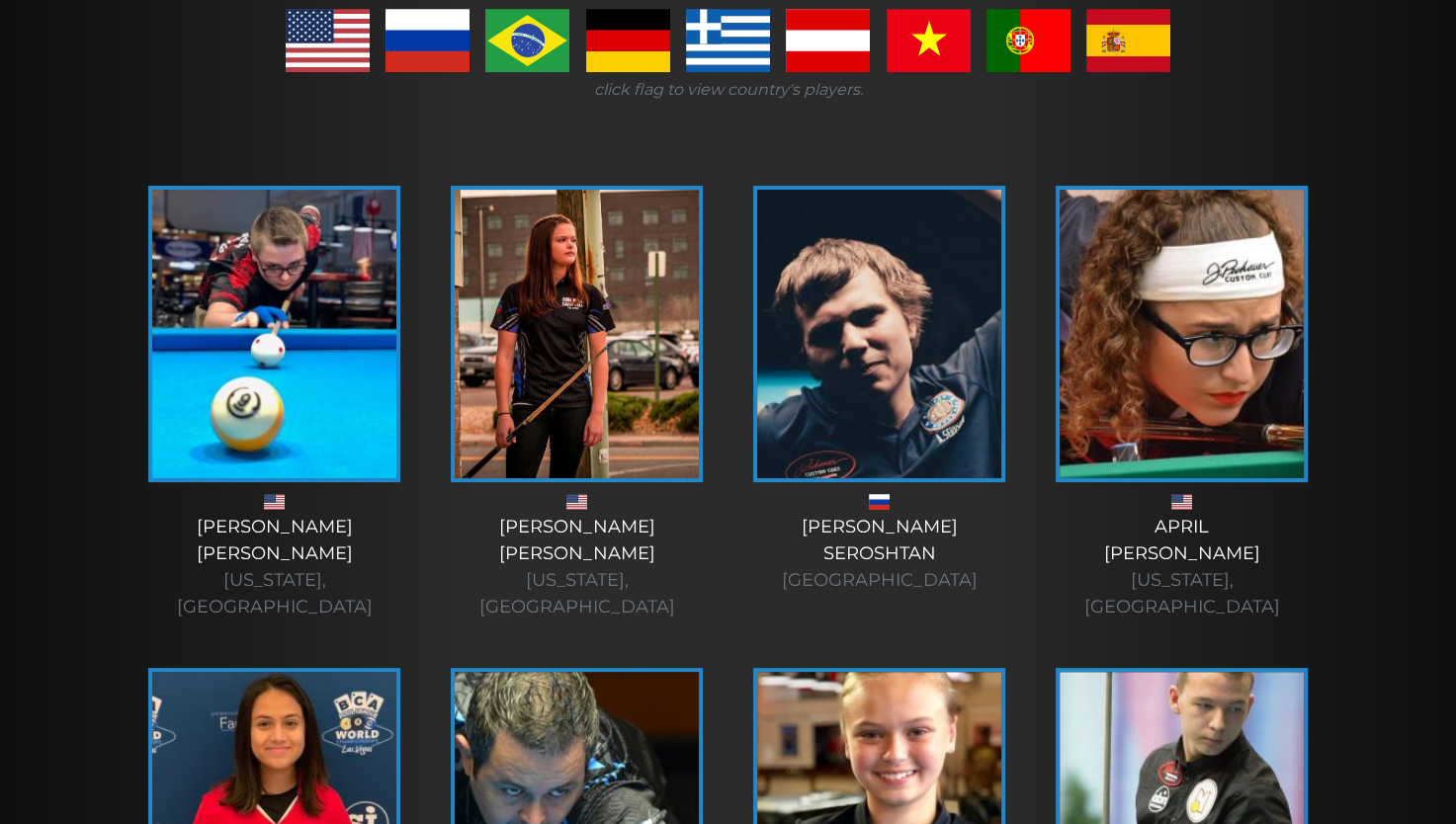 click at bounding box center (1181, 334) 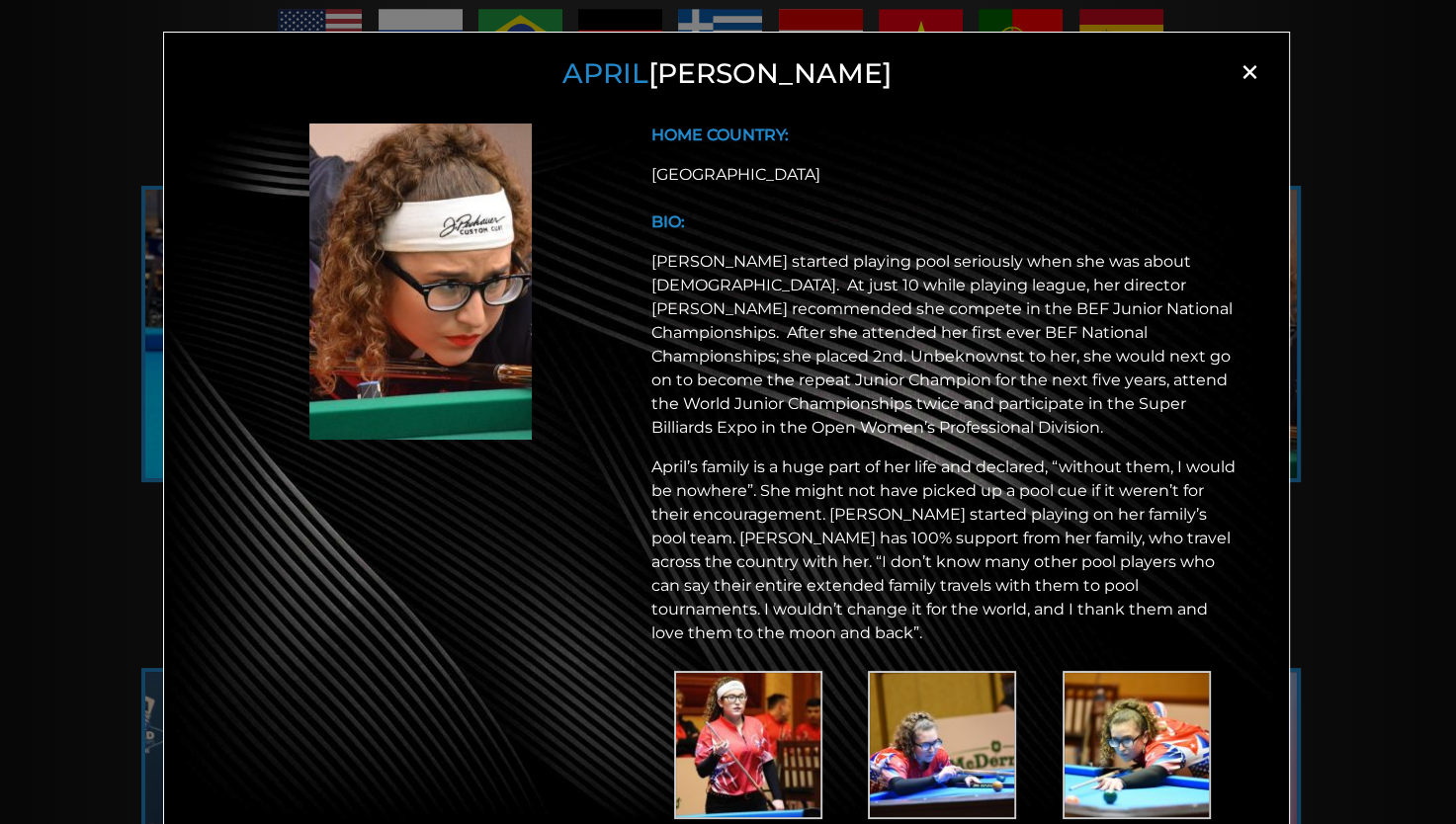 scroll, scrollTop: 0, scrollLeft: 0, axis: both 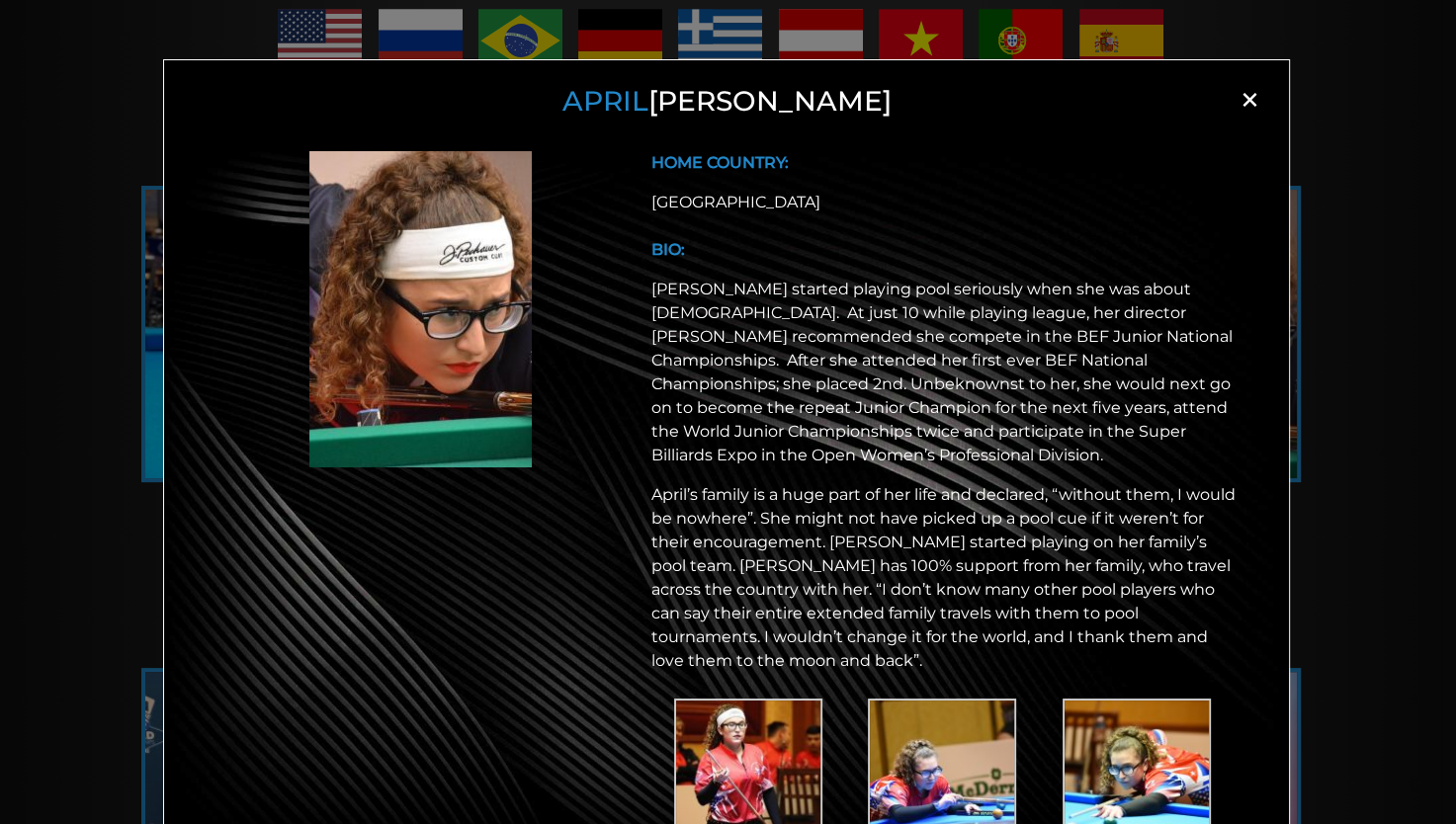 click on "×" at bounding box center (1249, 100) 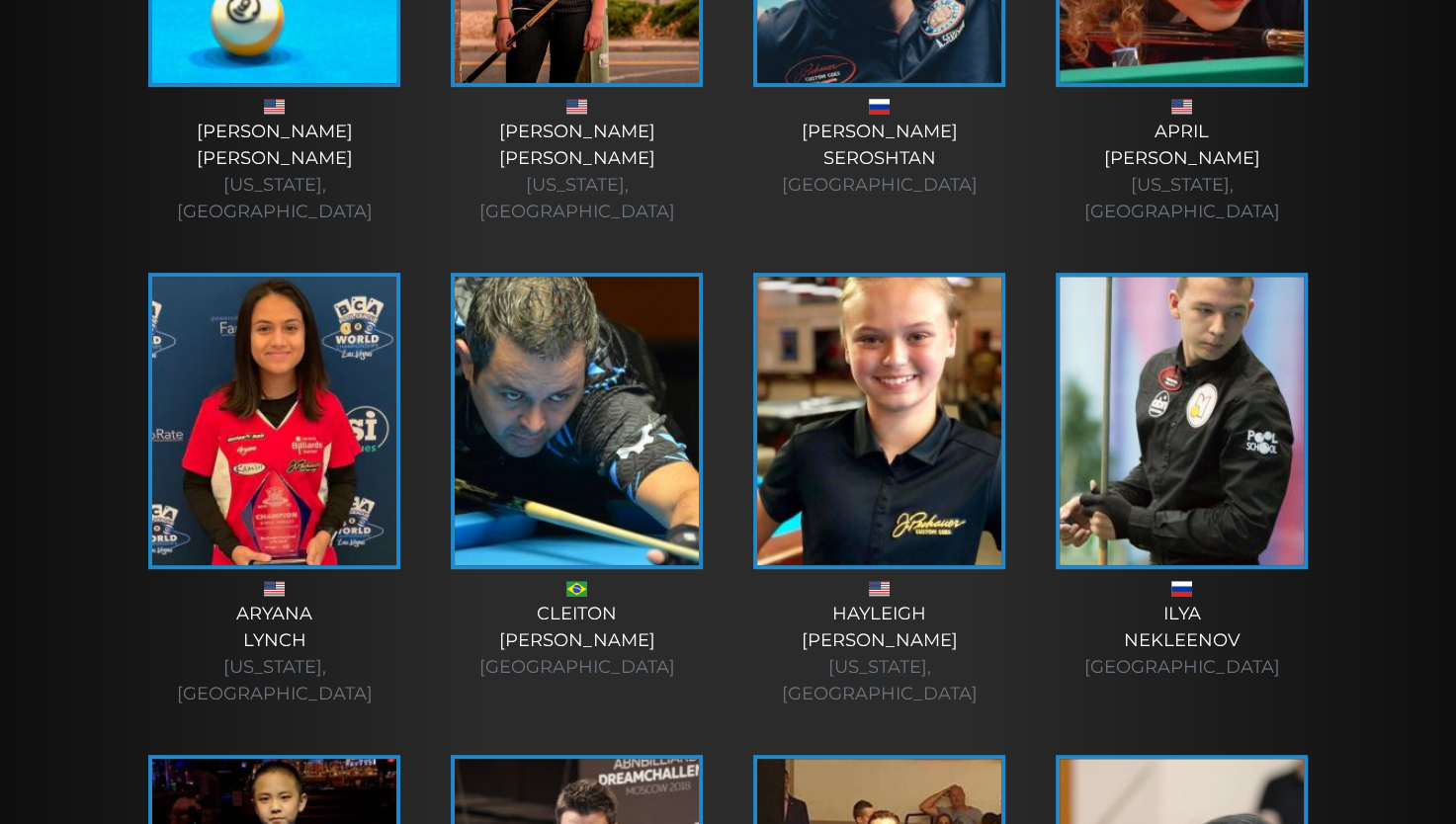 scroll, scrollTop: 800, scrollLeft: 0, axis: vertical 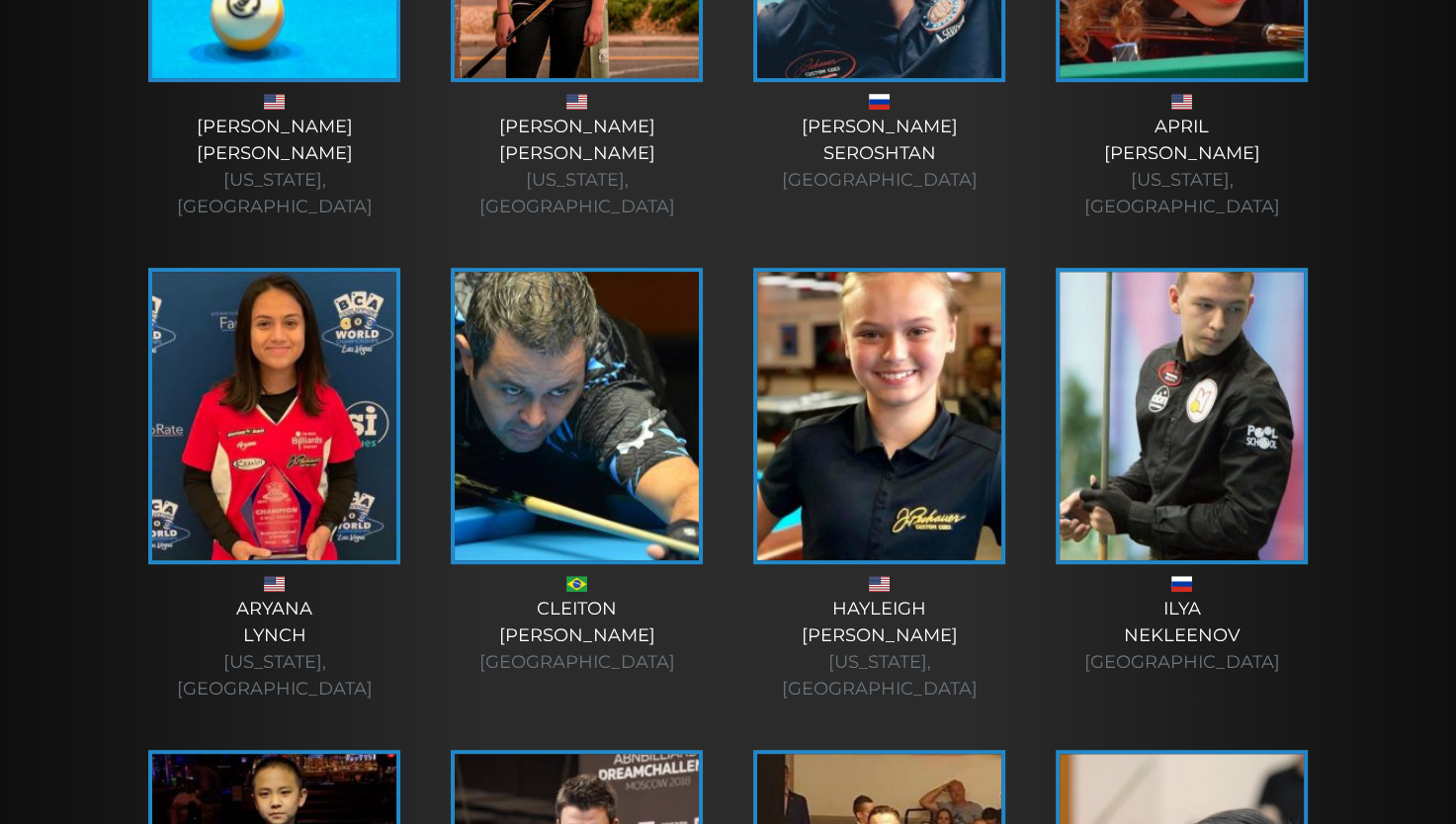 click at bounding box center [274, 416] 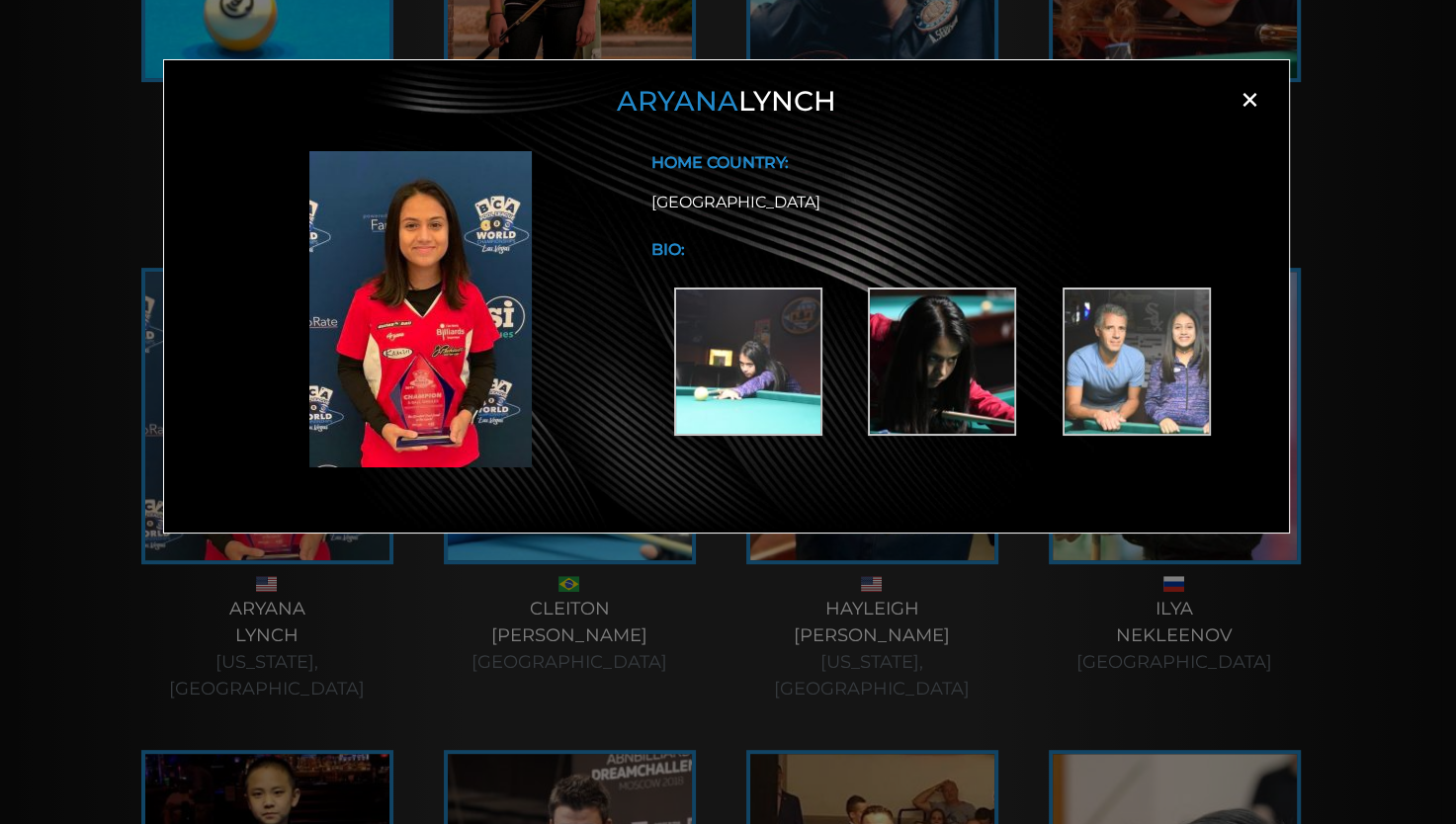 click on "×" at bounding box center (1249, 100) 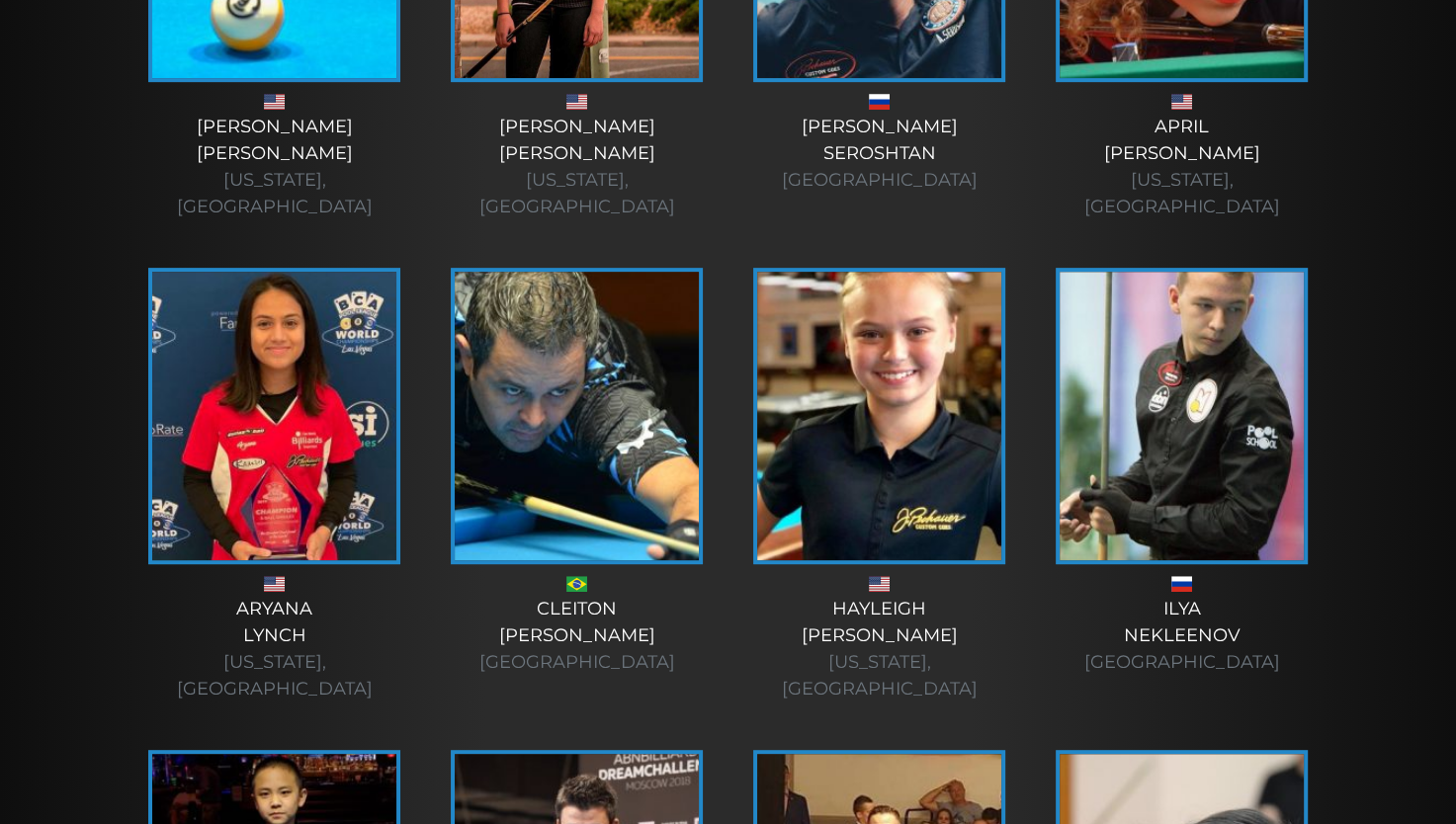 click at bounding box center [879, 416] 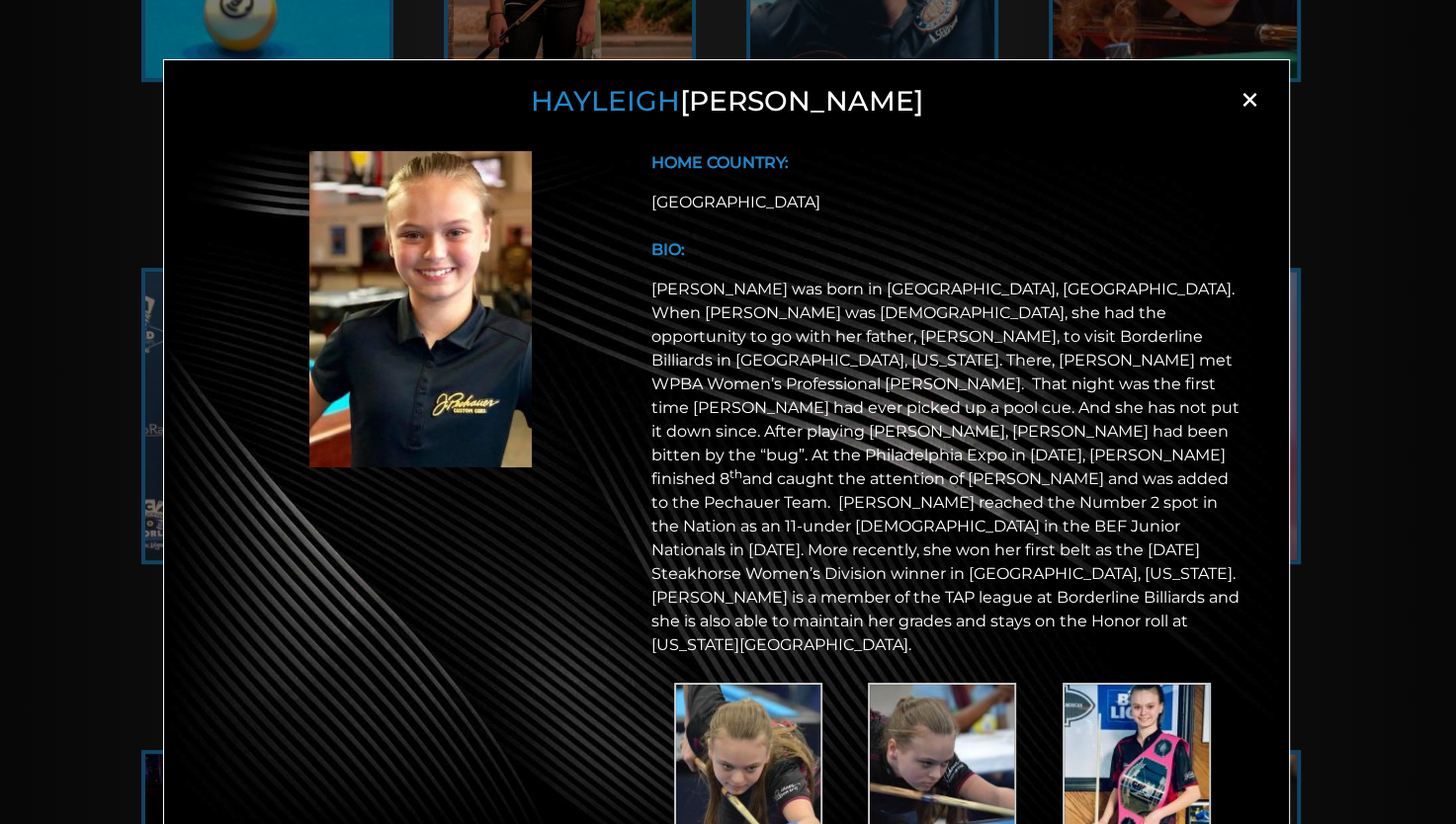 scroll, scrollTop: 20, scrollLeft: 0, axis: vertical 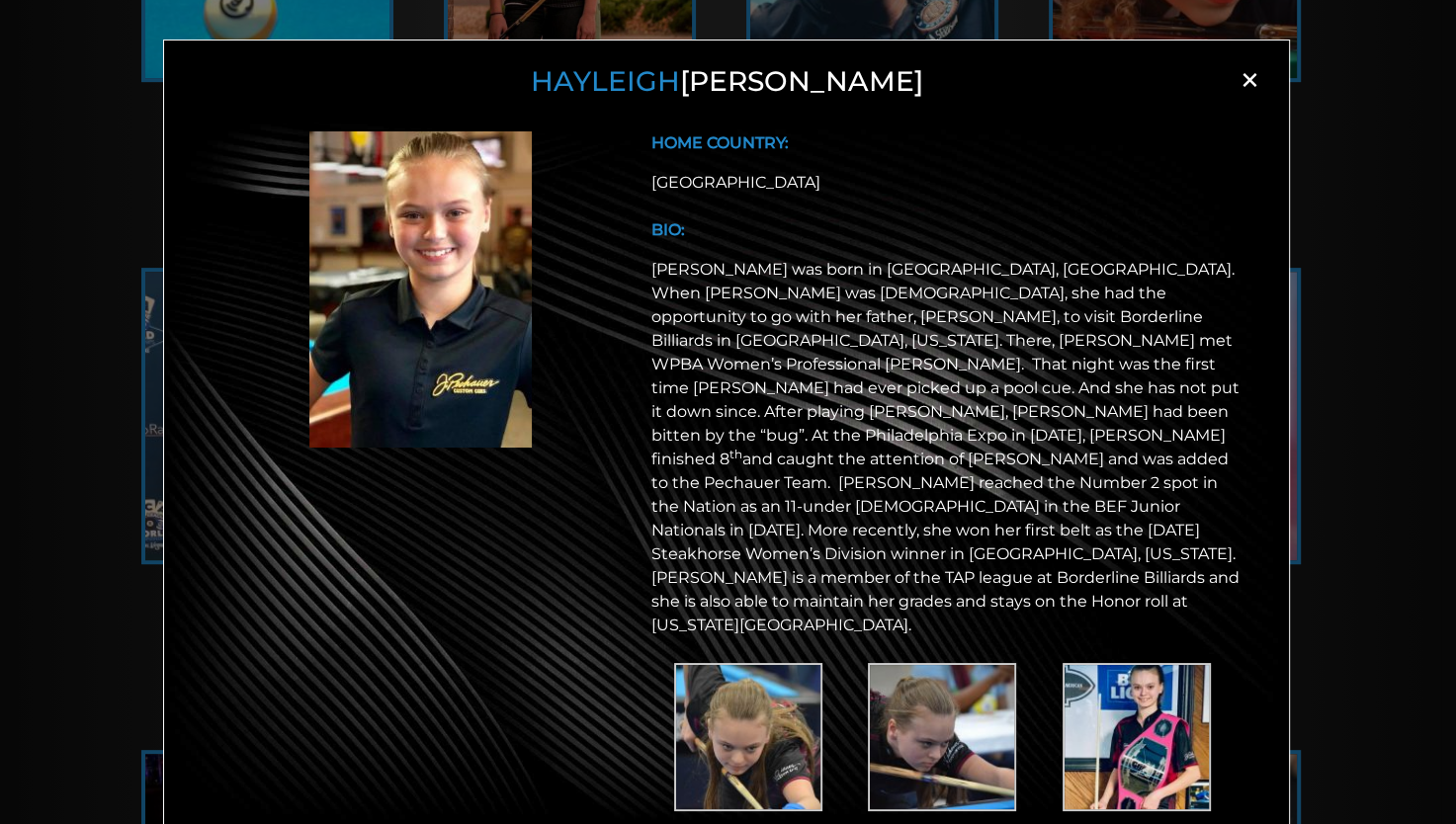 click on "×" at bounding box center [1249, 80] 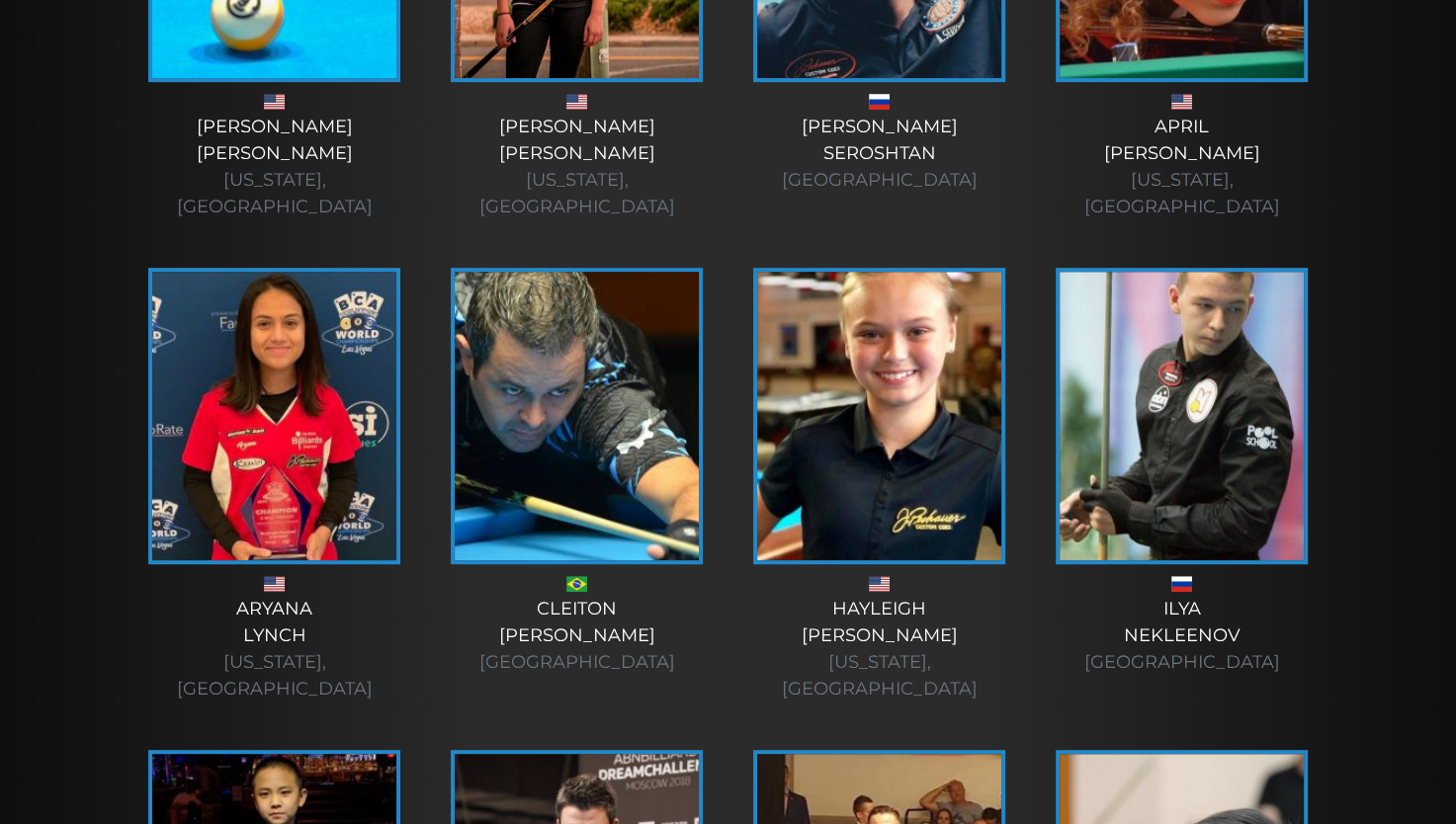 click at bounding box center [879, 416] 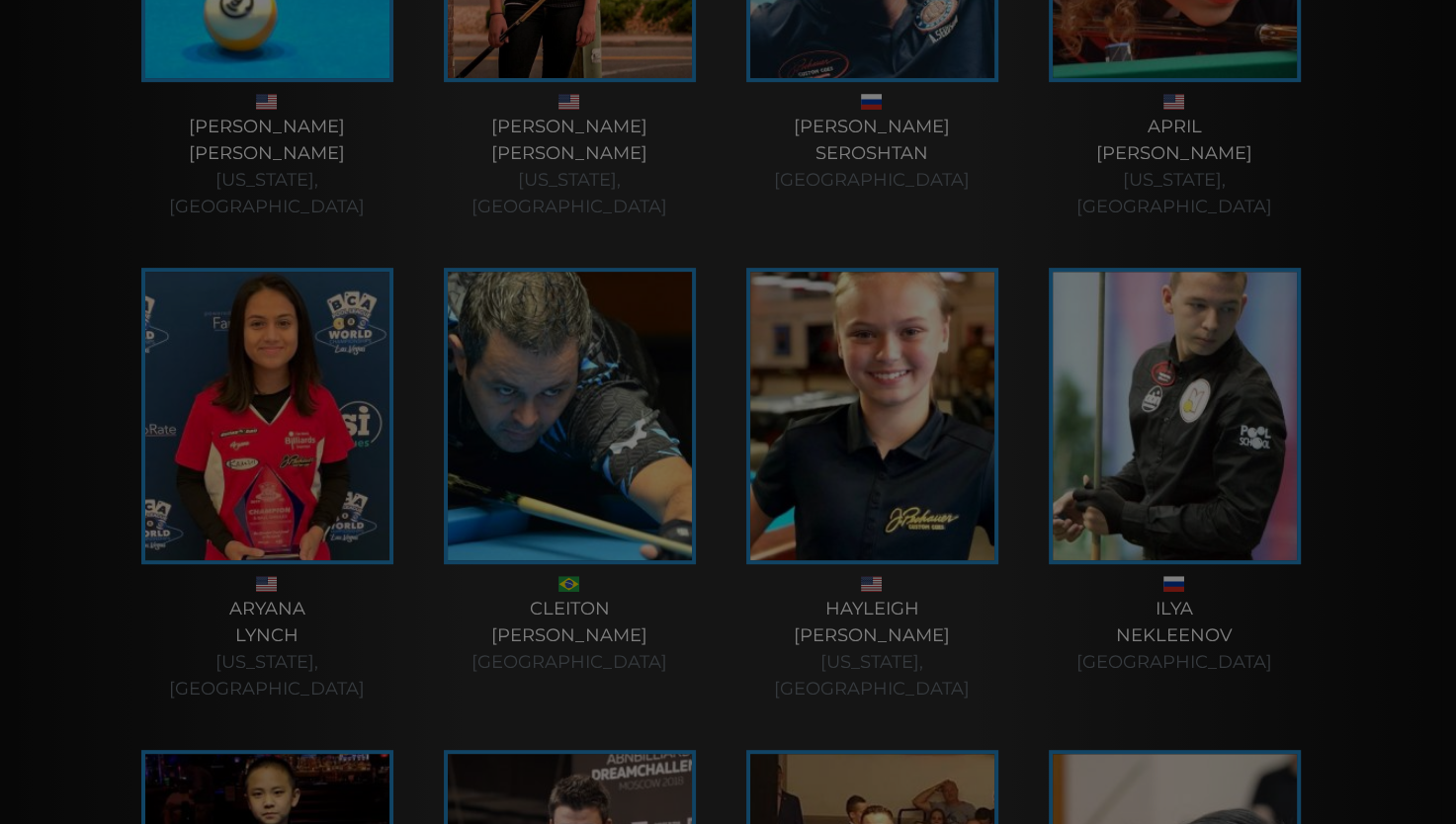 scroll, scrollTop: 0, scrollLeft: 0, axis: both 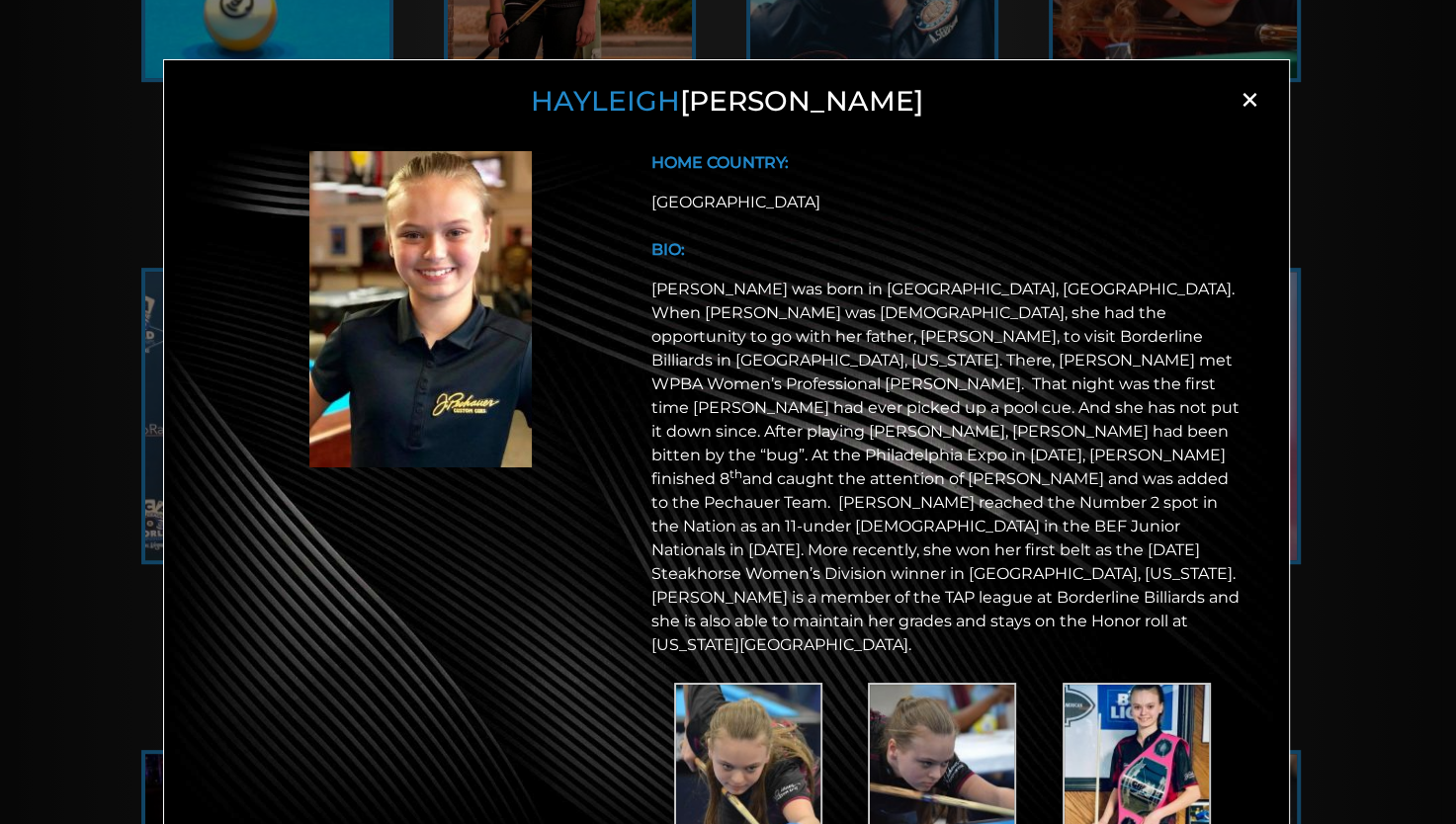 click on "×" at bounding box center [1249, 100] 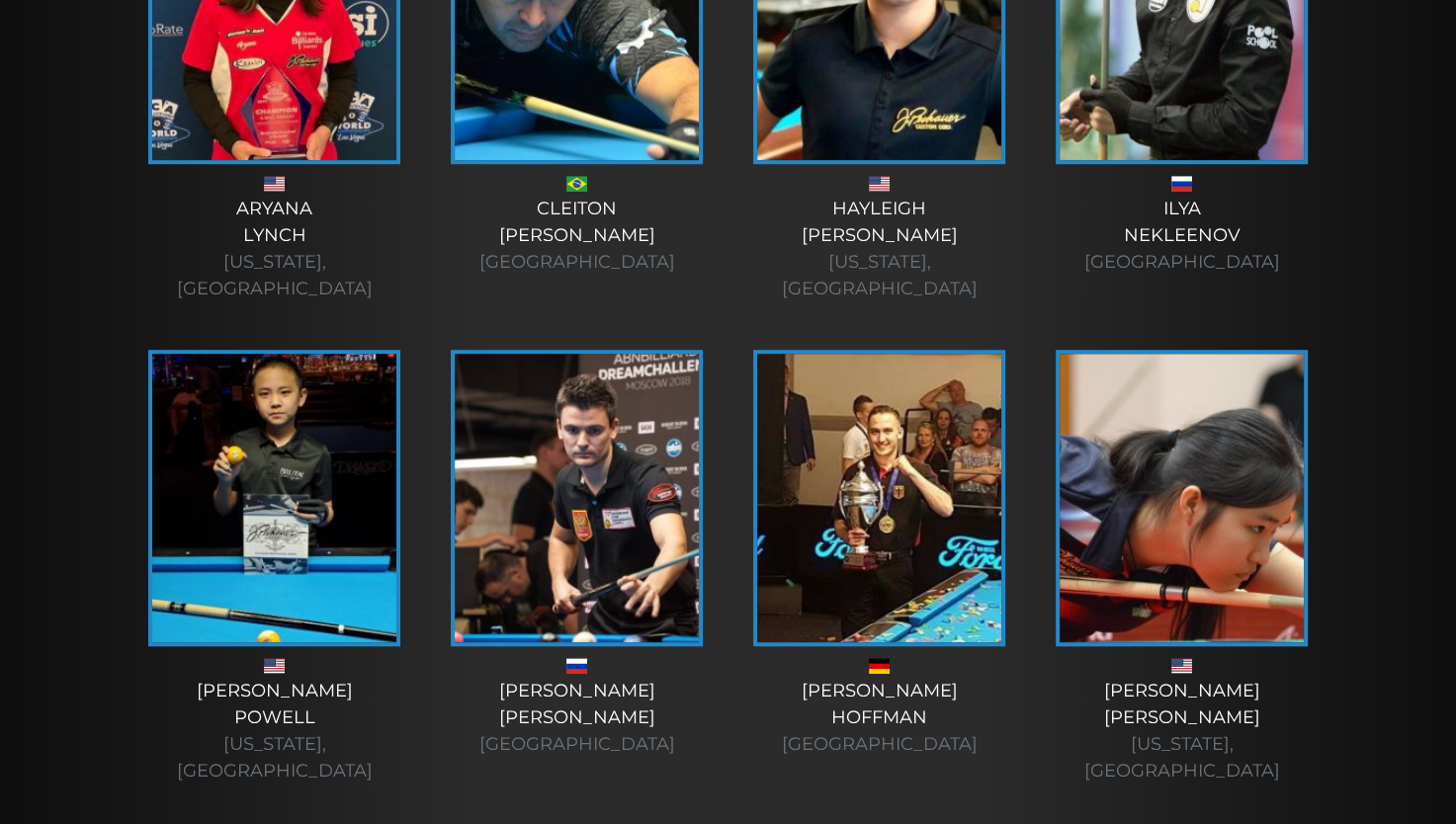 scroll, scrollTop: 1201, scrollLeft: 0, axis: vertical 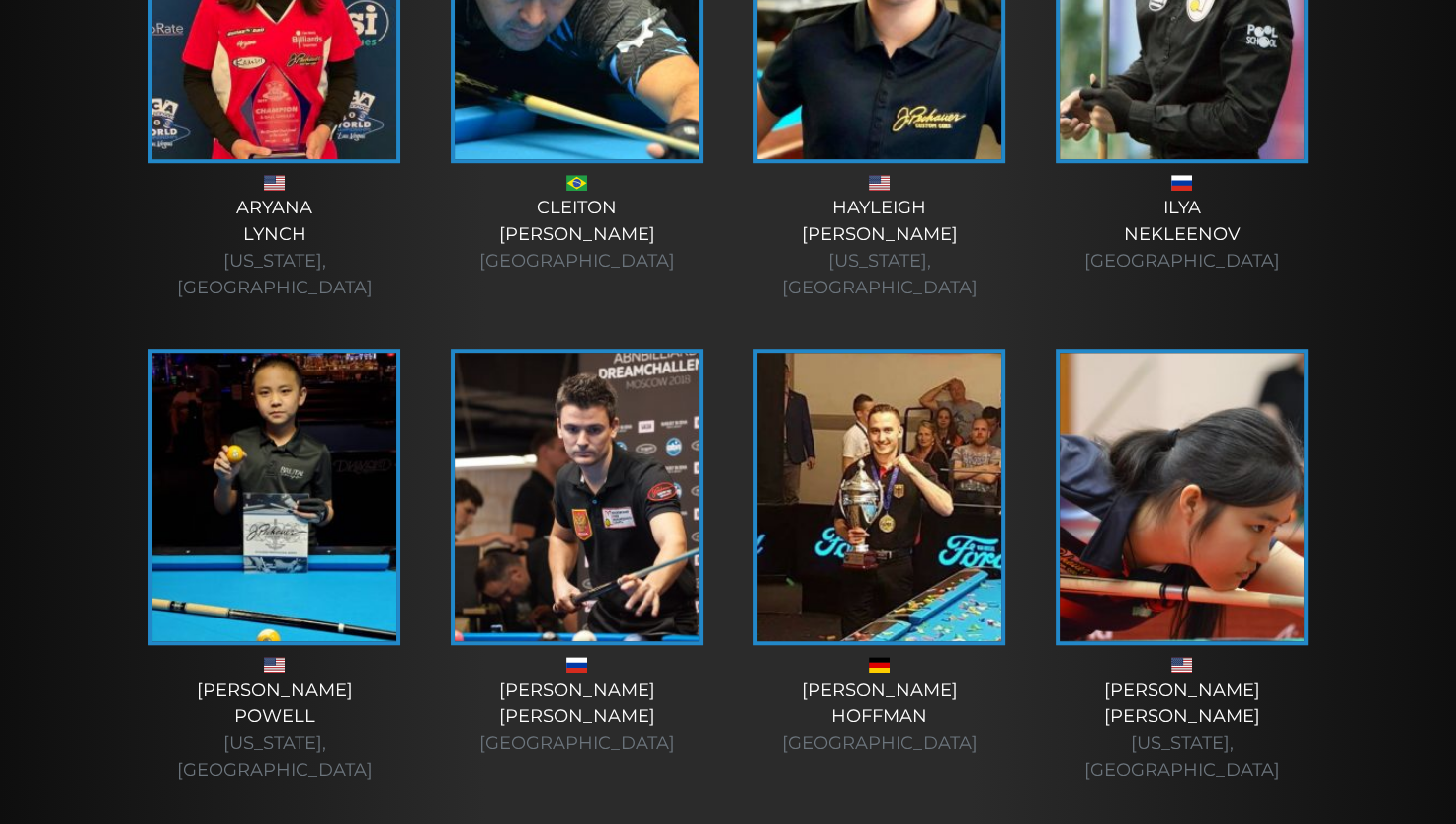click at bounding box center [274, 497] 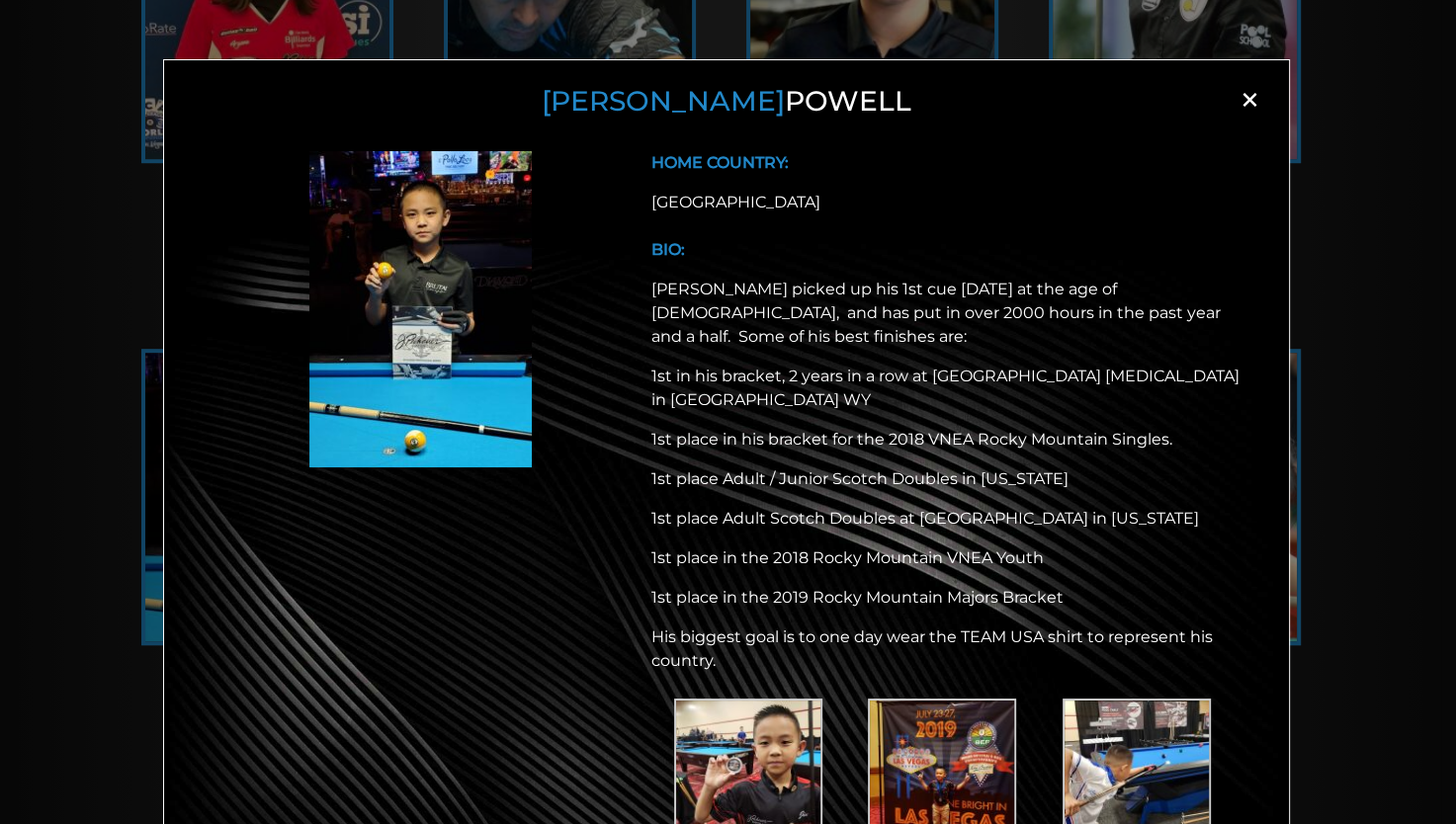 click on "×" at bounding box center [1249, 100] 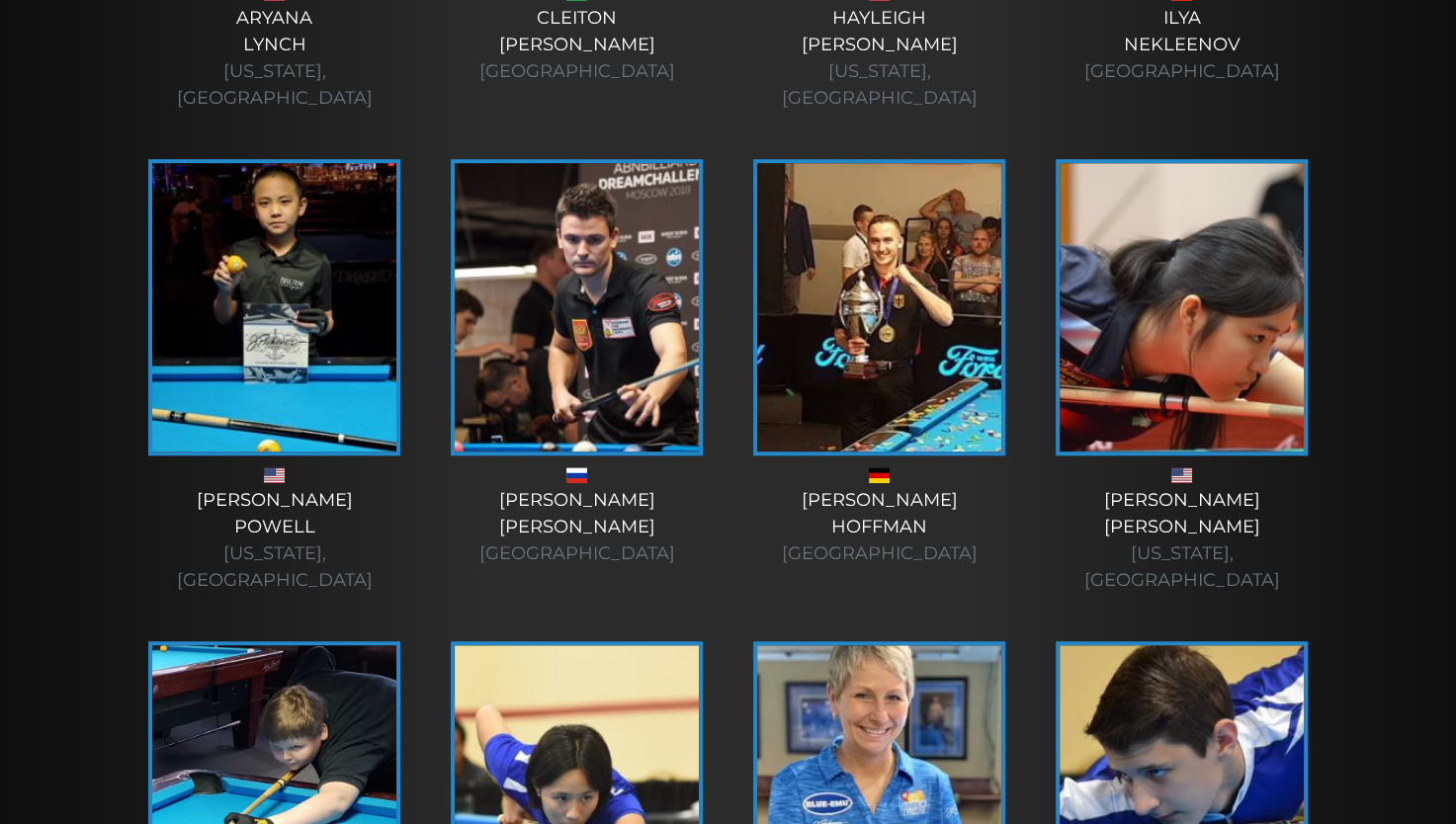 scroll, scrollTop: 1403, scrollLeft: 0, axis: vertical 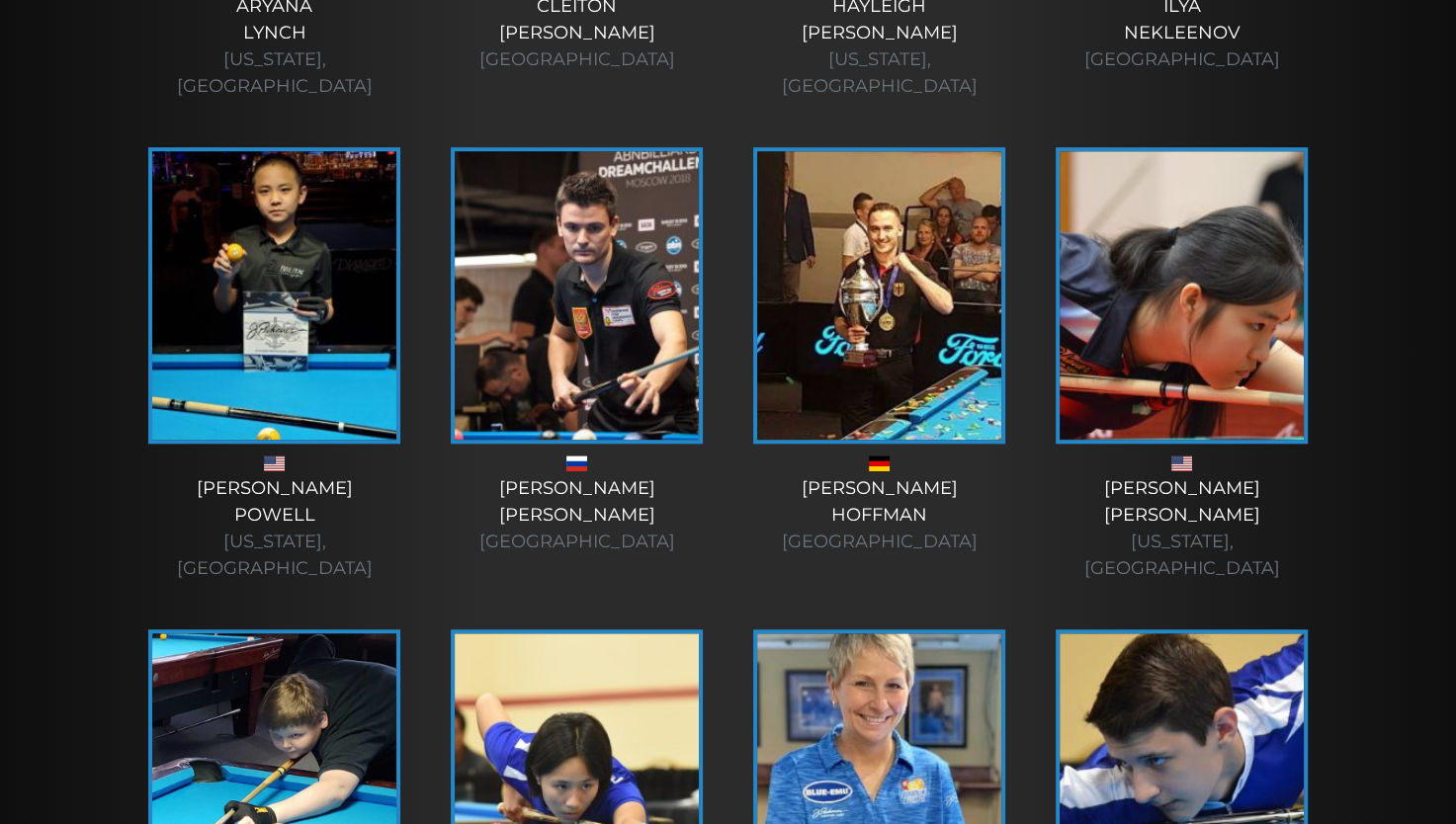 click on "Michelle Jiang
Massachusetts, USA" at bounding box center [1182, 529] 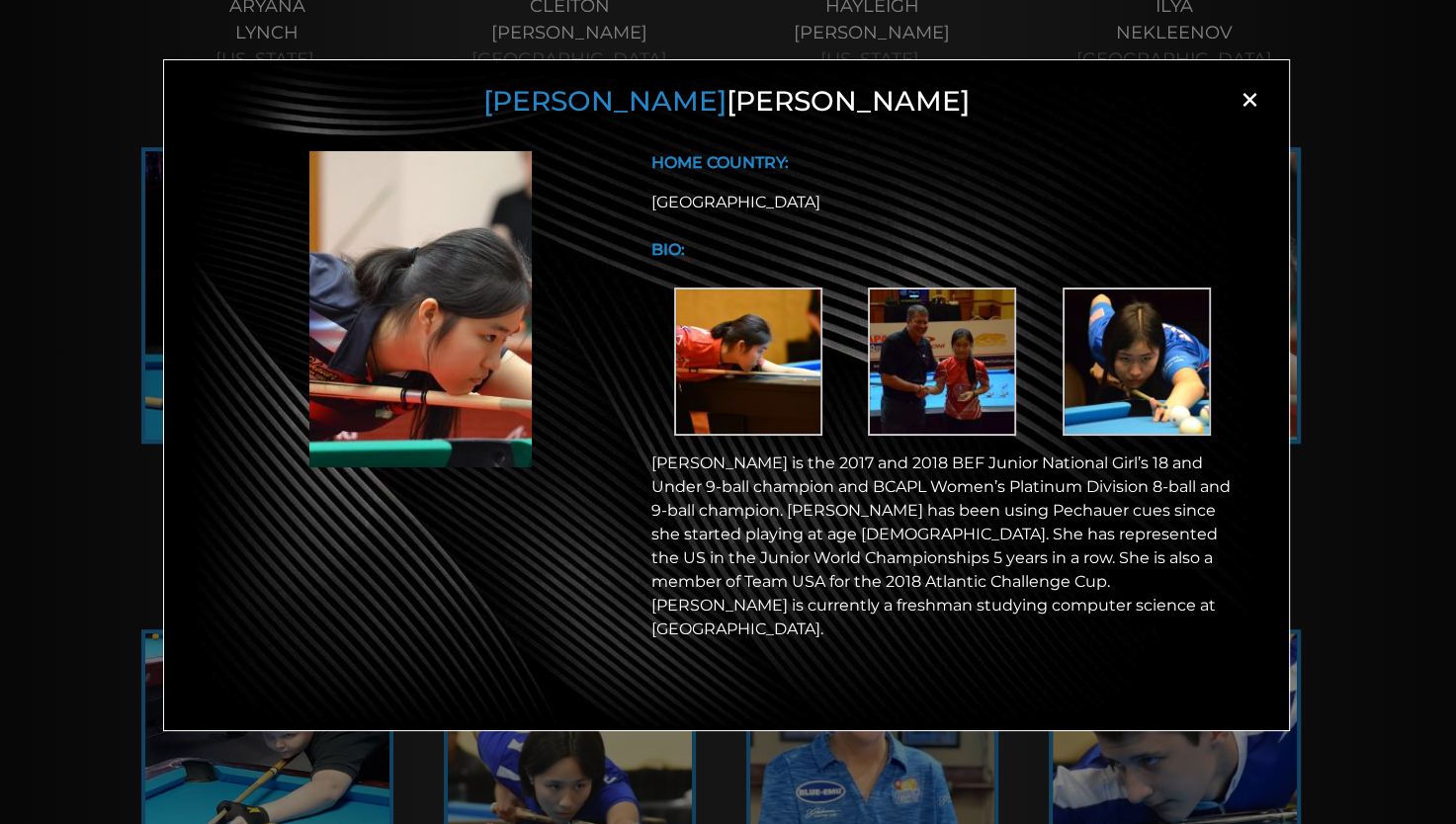 click on "×" at bounding box center [1249, 100] 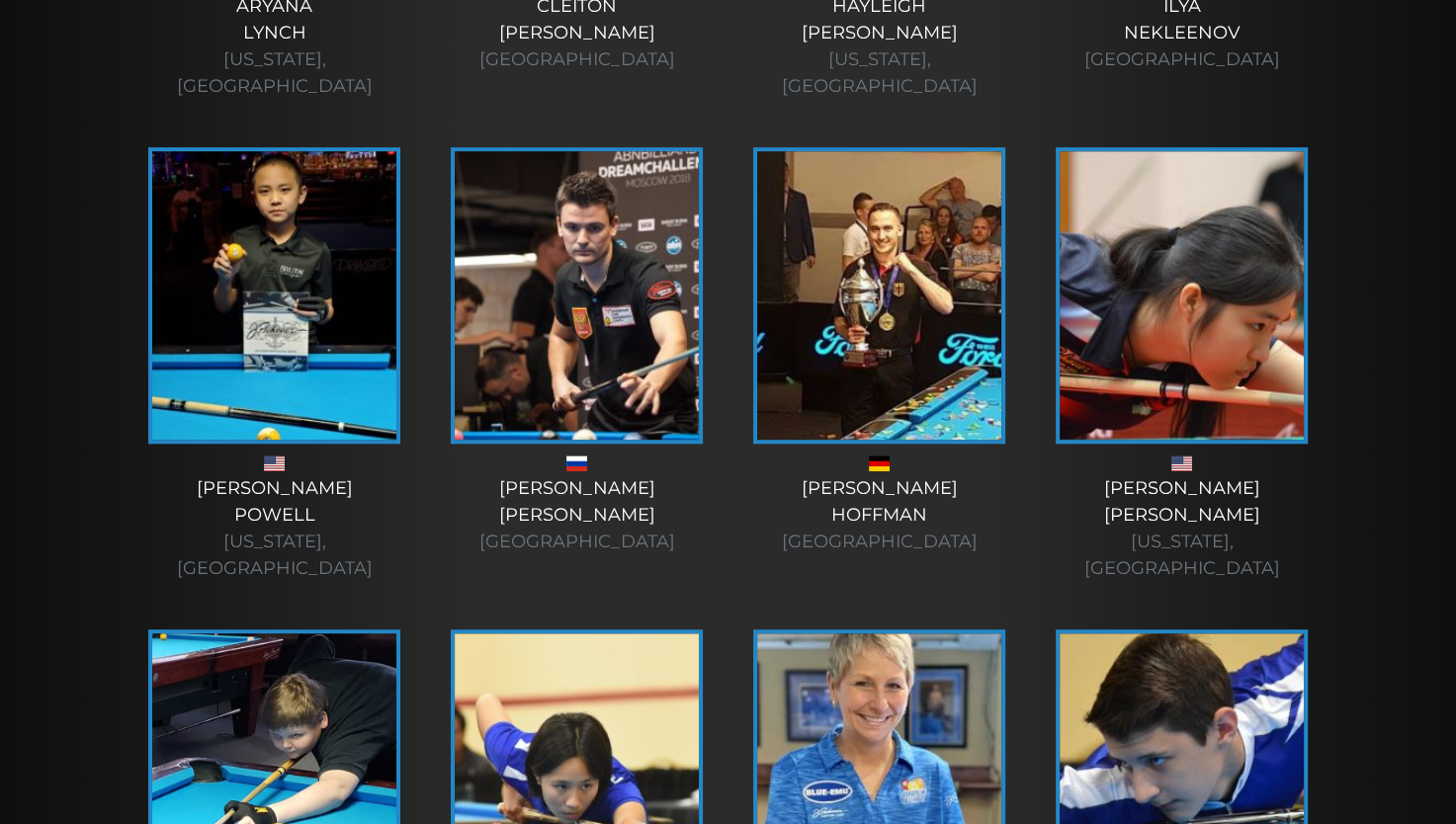 click at bounding box center [1181, 295] 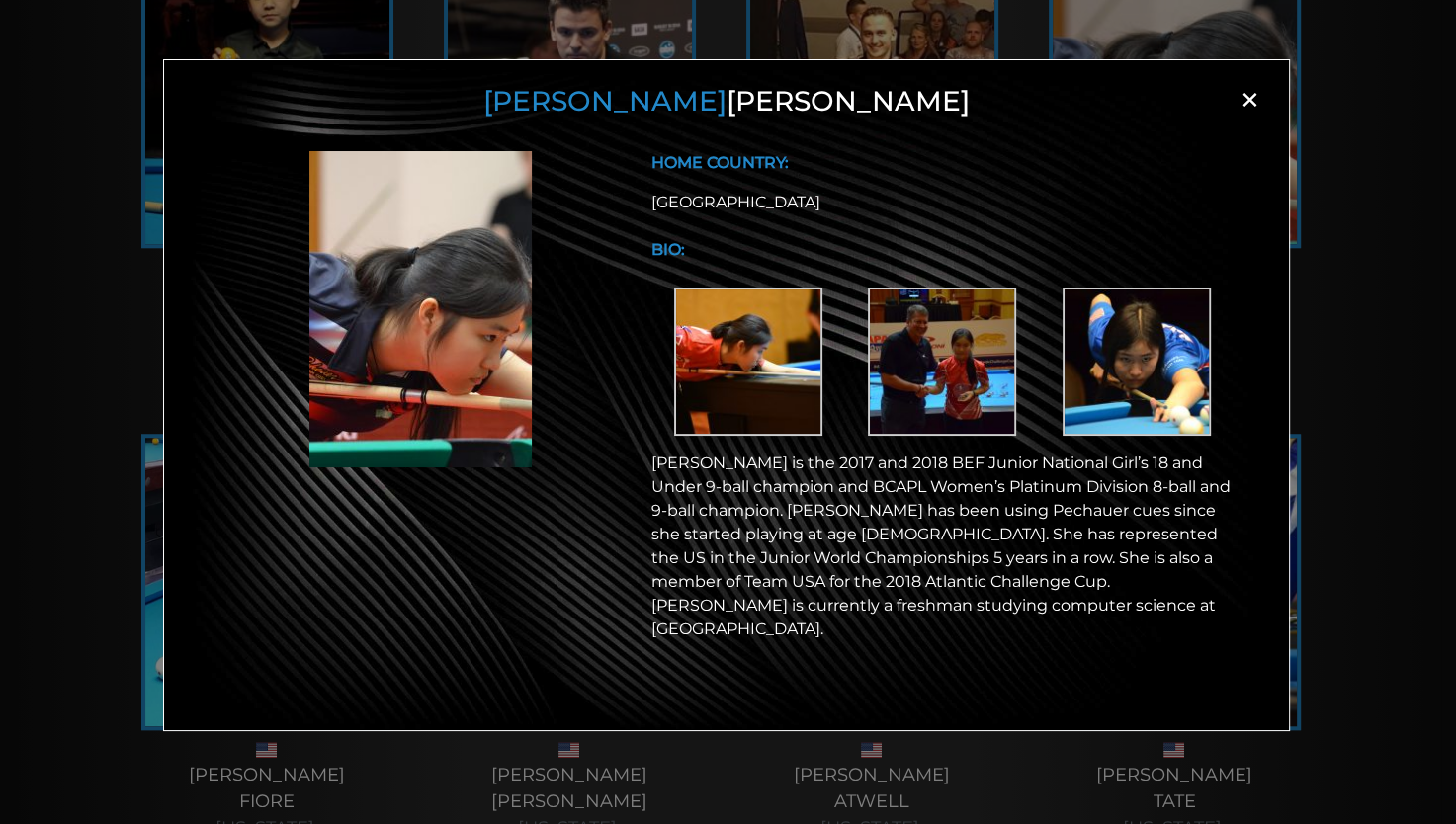 scroll, scrollTop: 1602, scrollLeft: 0, axis: vertical 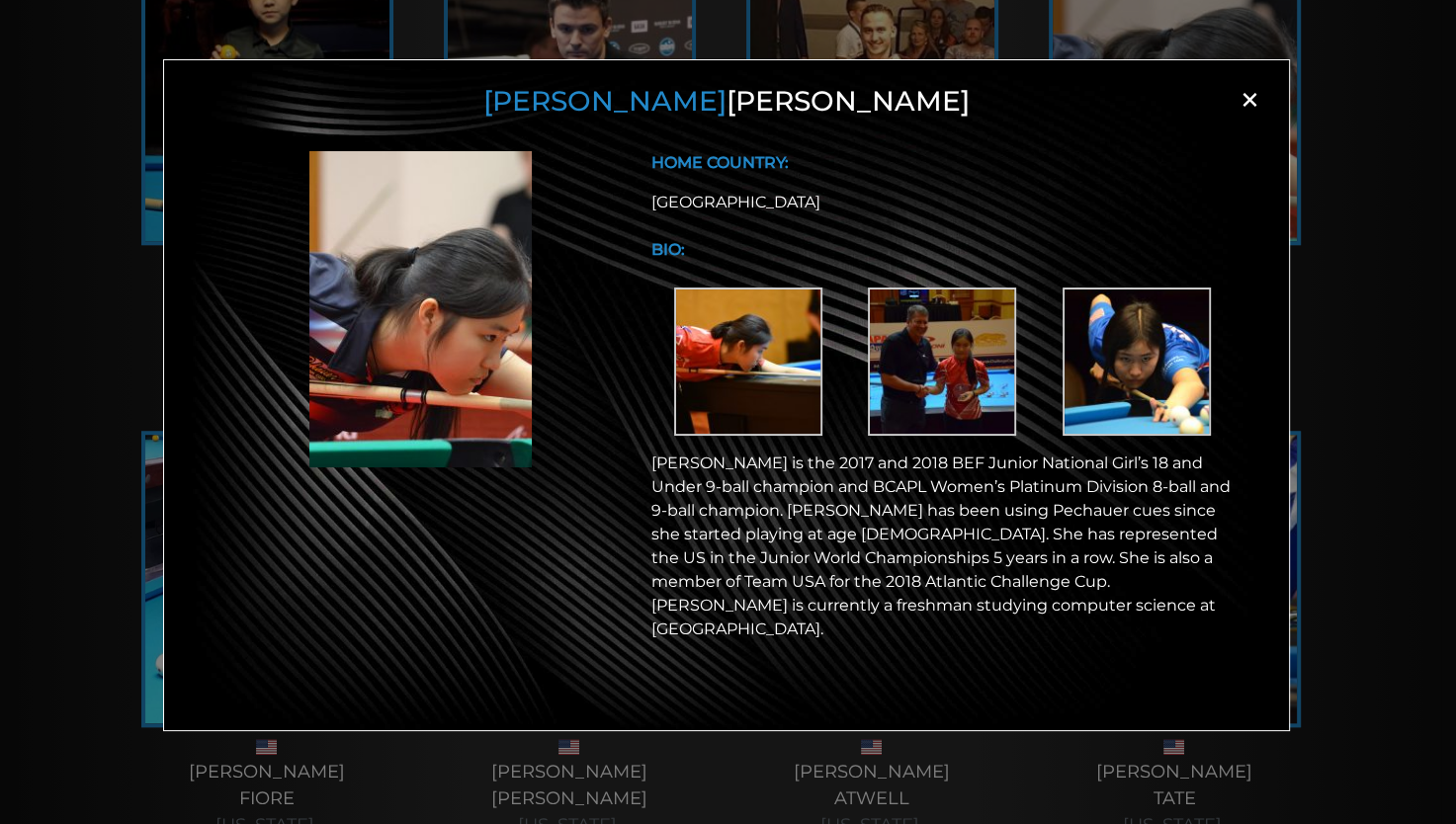 click on "×" at bounding box center (1249, 100) 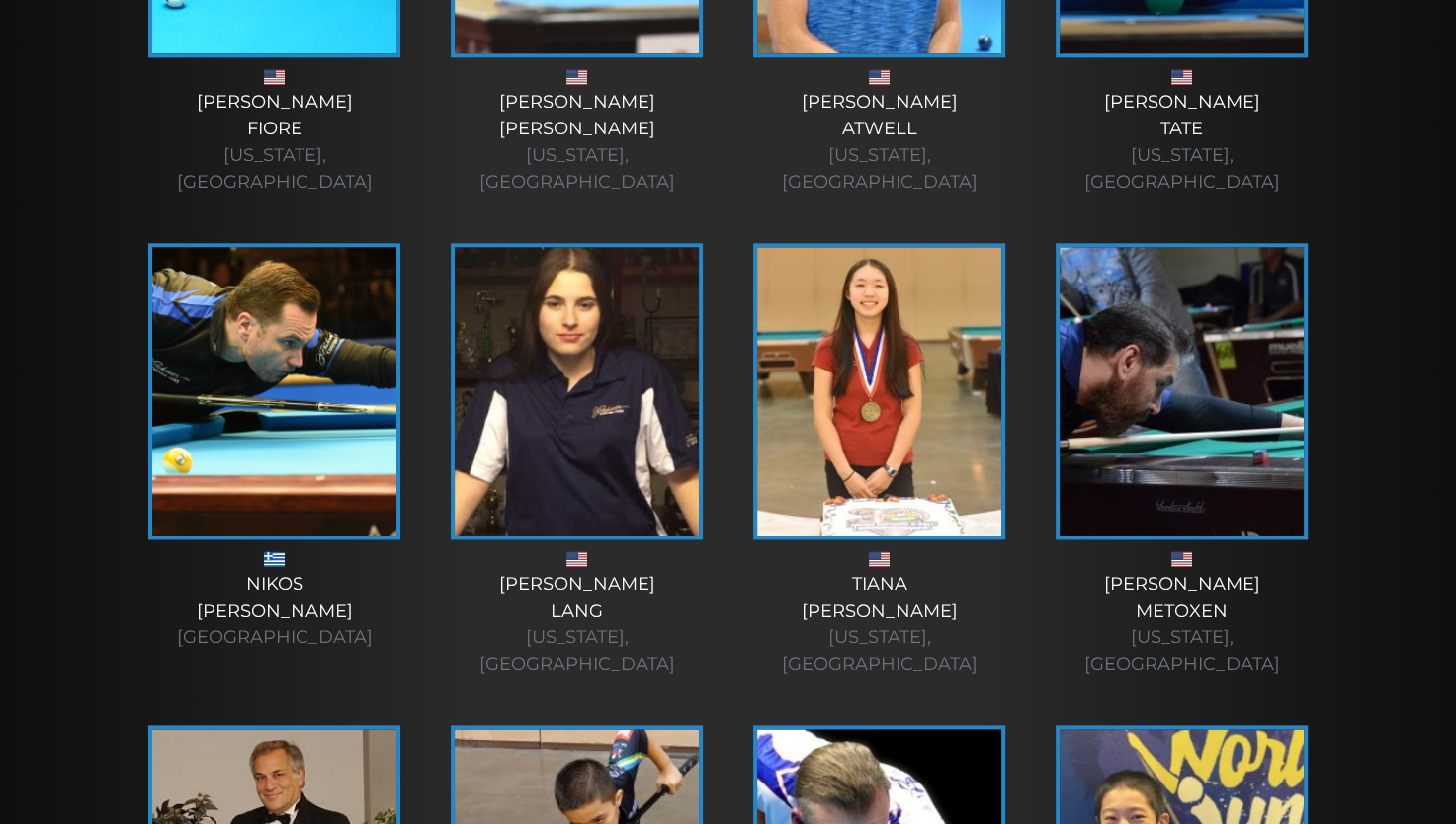 scroll, scrollTop: 2274, scrollLeft: 0, axis: vertical 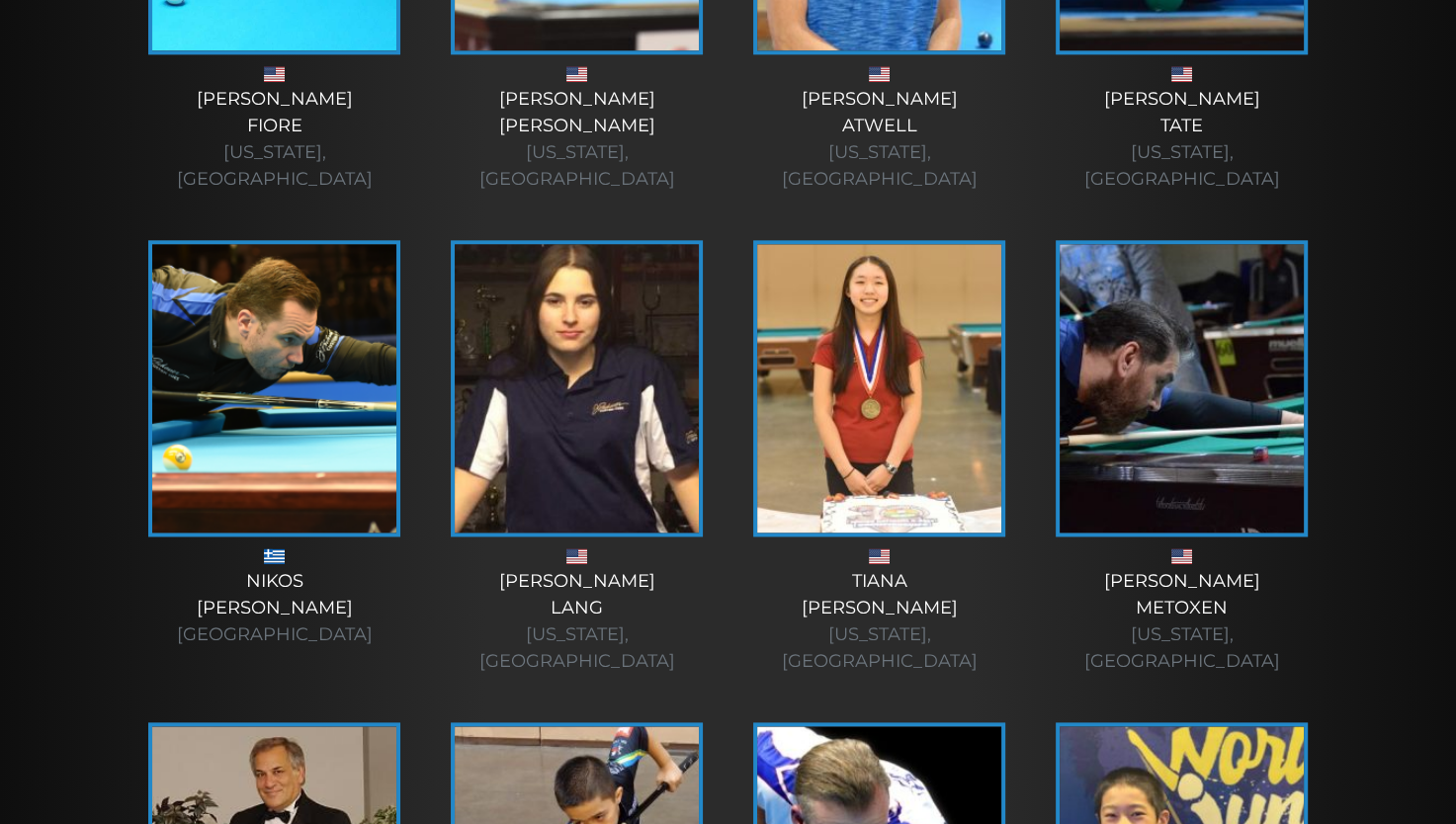 click on "Tiana Jiang
Massachusetts, USA" at bounding box center [880, 621] 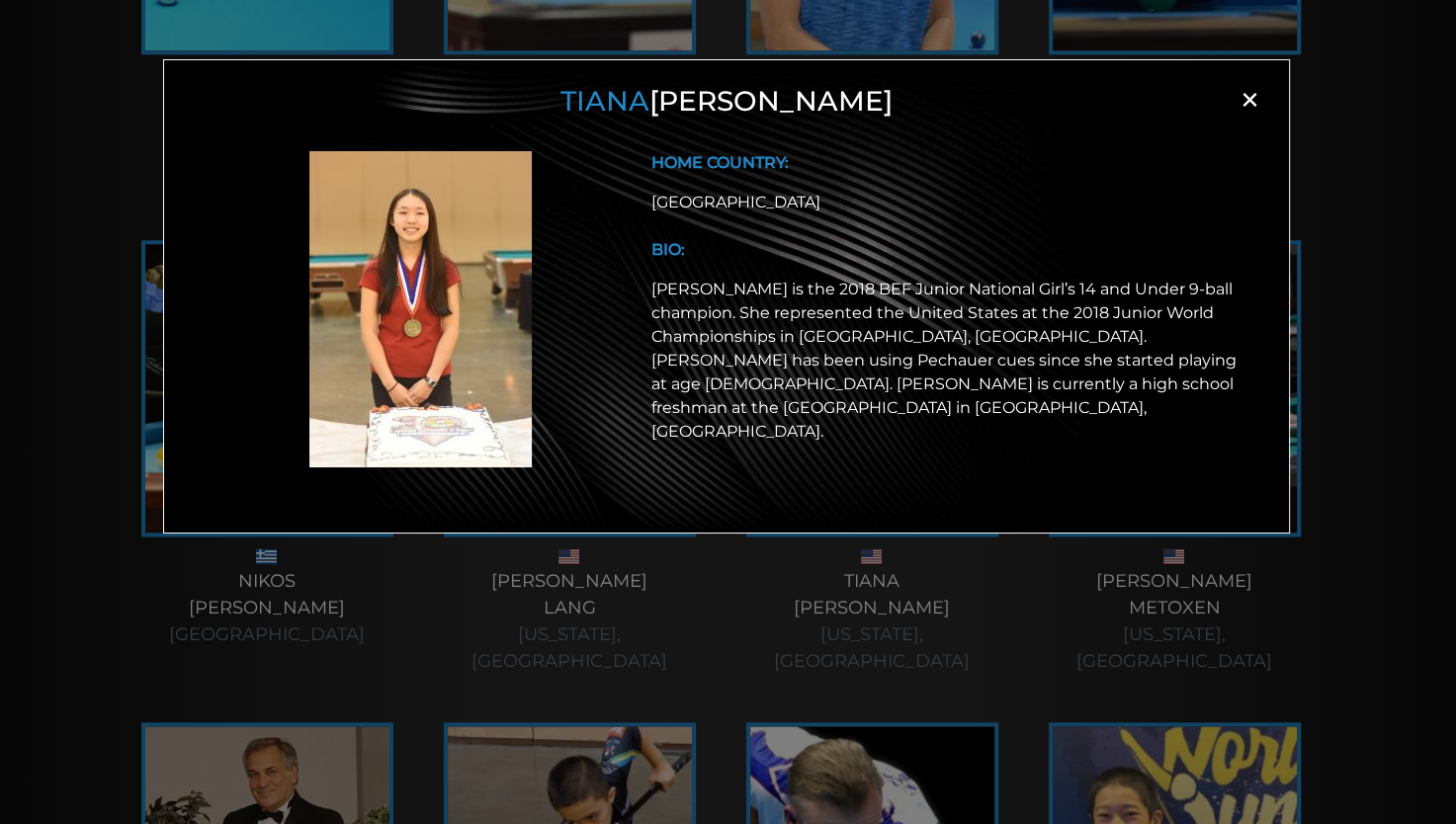 click on "×" at bounding box center (1249, 100) 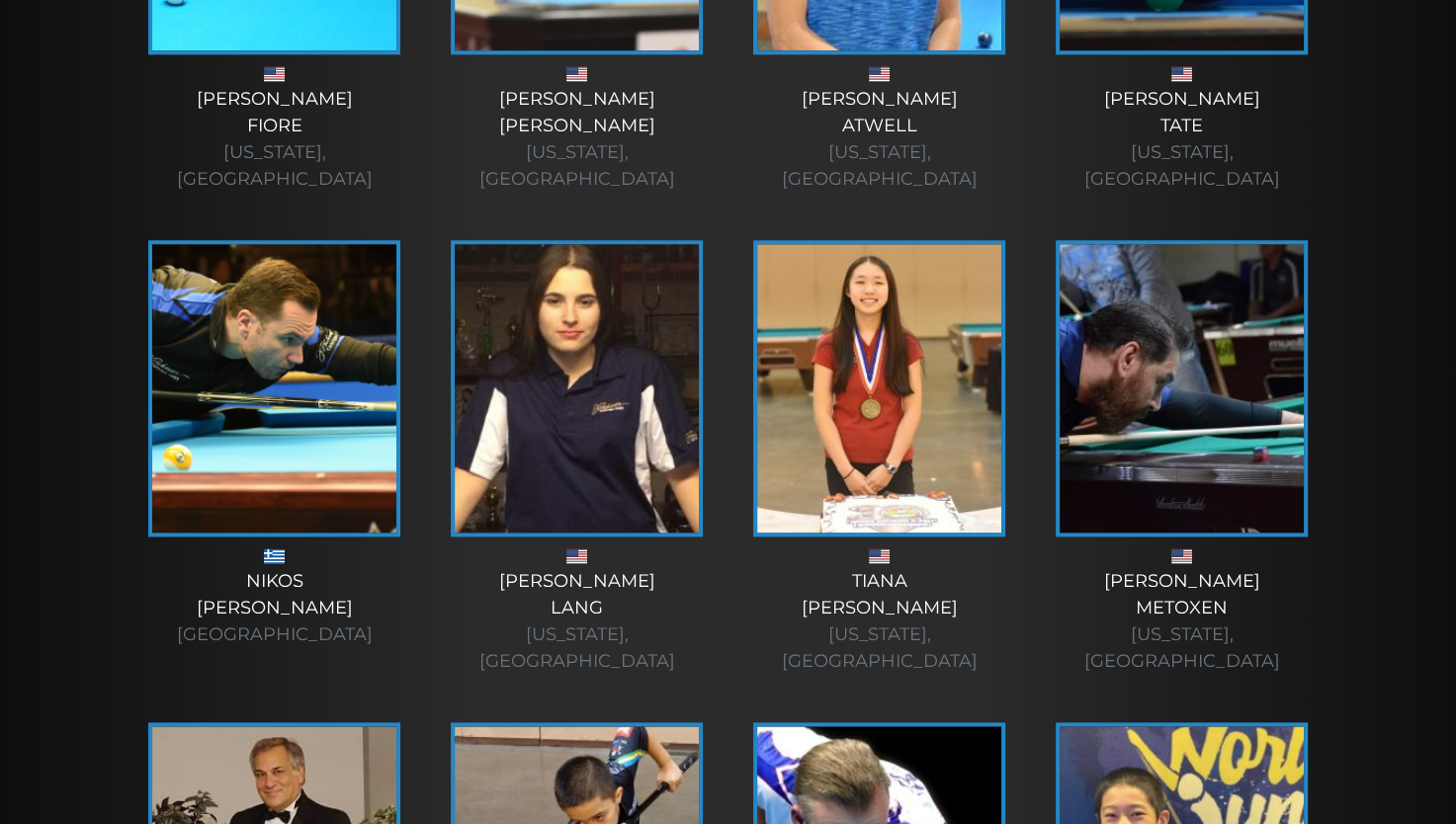 click at bounding box center (879, 388) 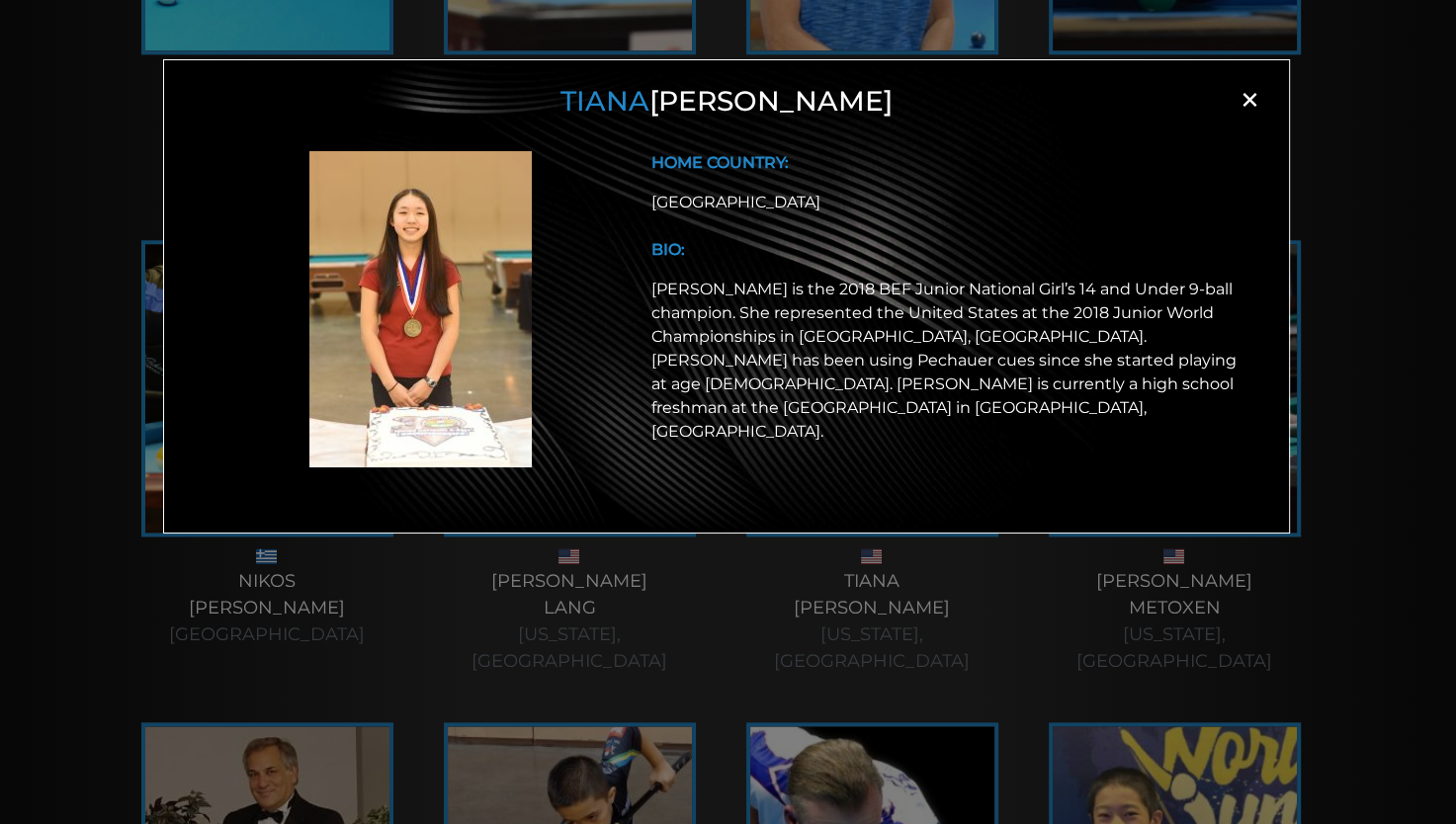 click on "×" at bounding box center (1249, 100) 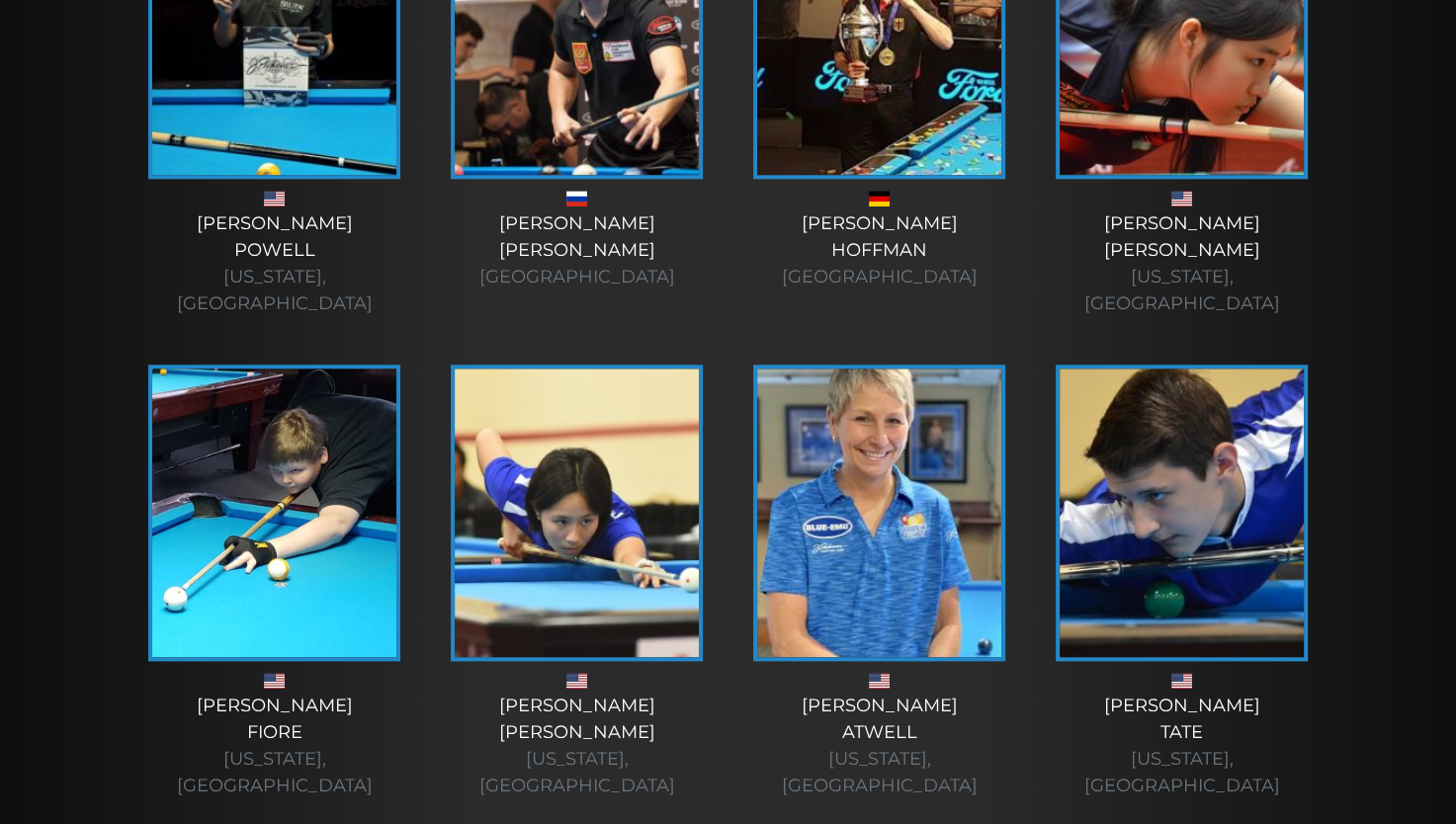 scroll, scrollTop: 1664, scrollLeft: 0, axis: vertical 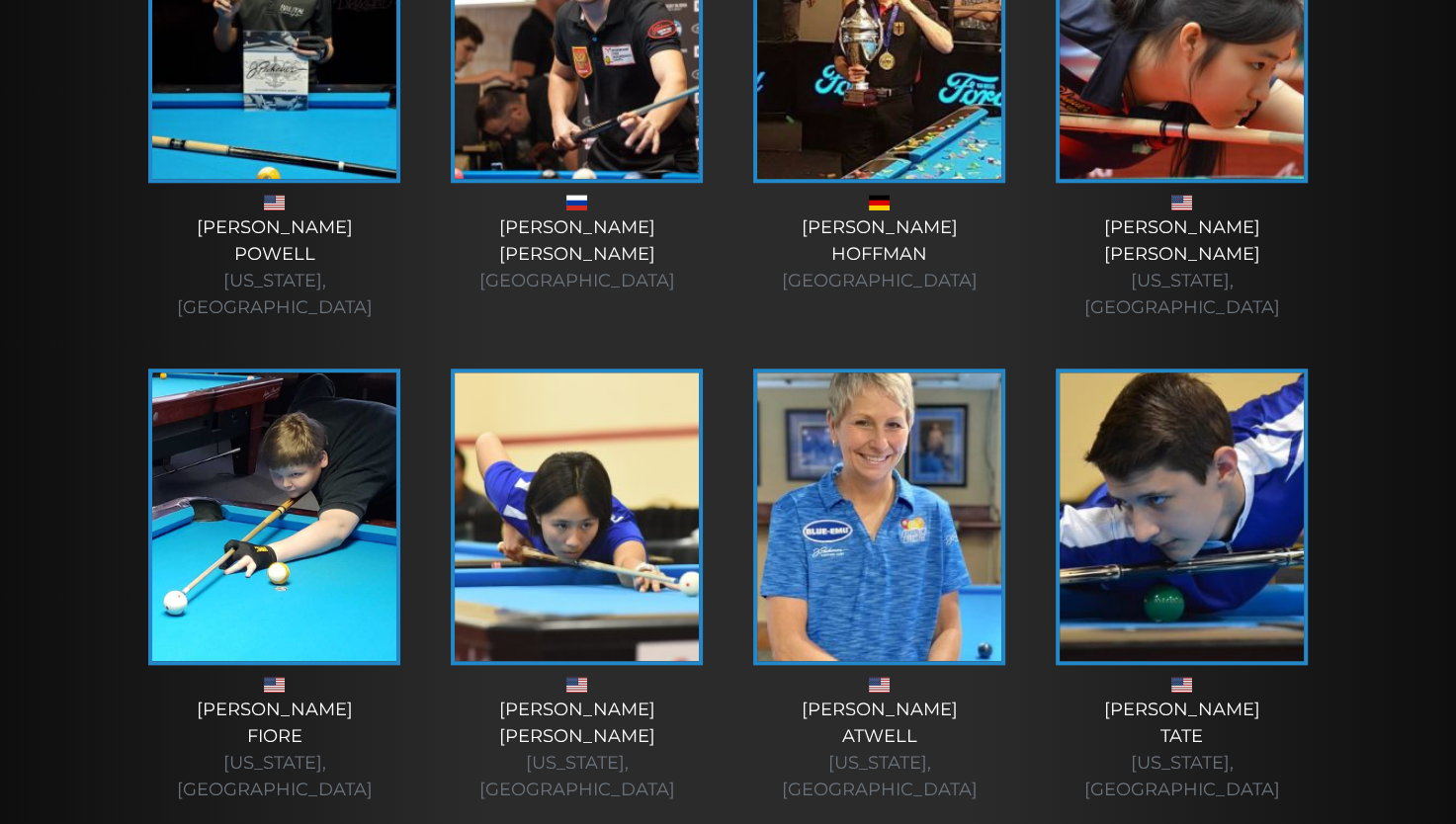 click at bounding box center (1181, 35) 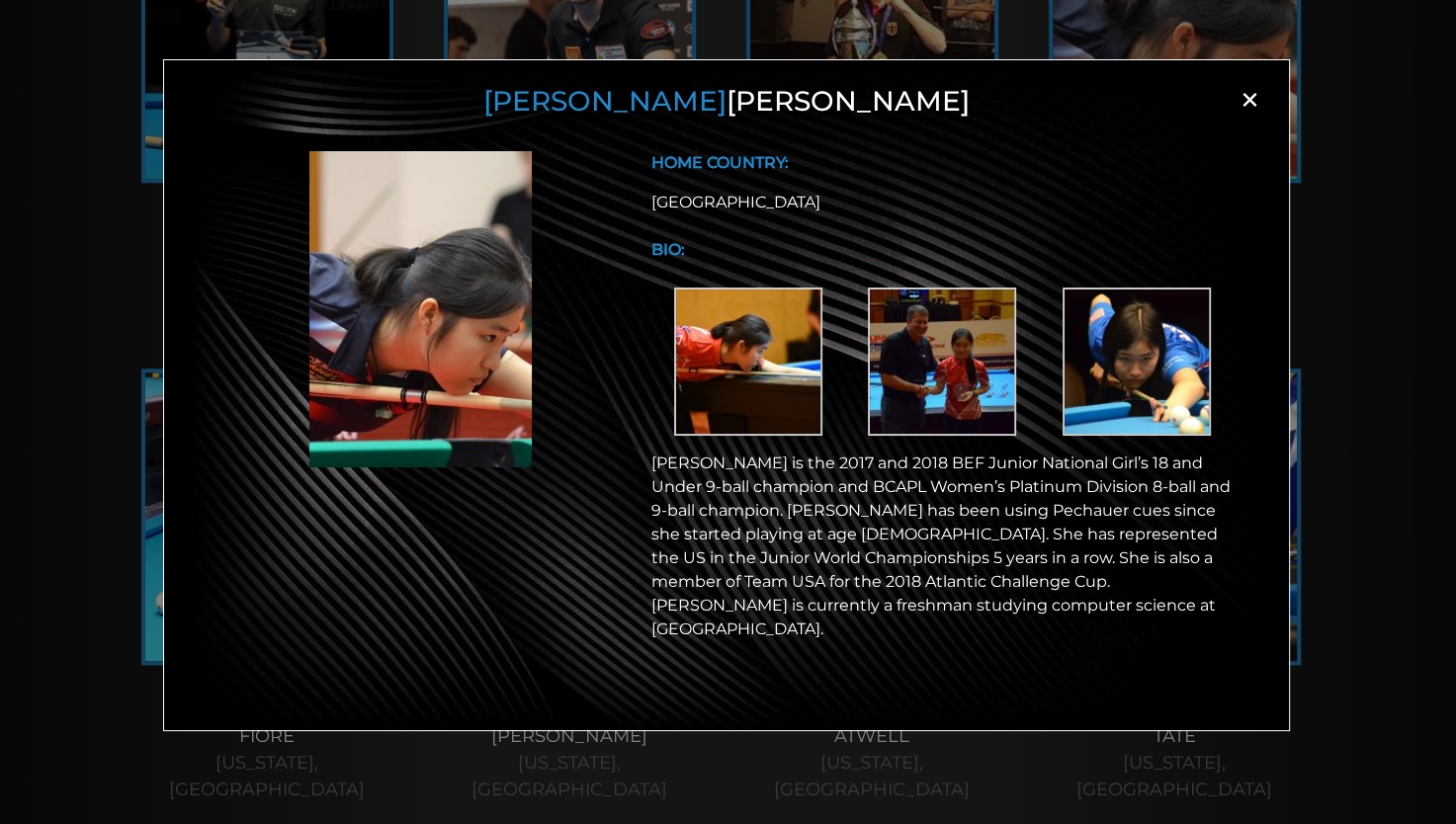 click on "×" at bounding box center (1249, 100) 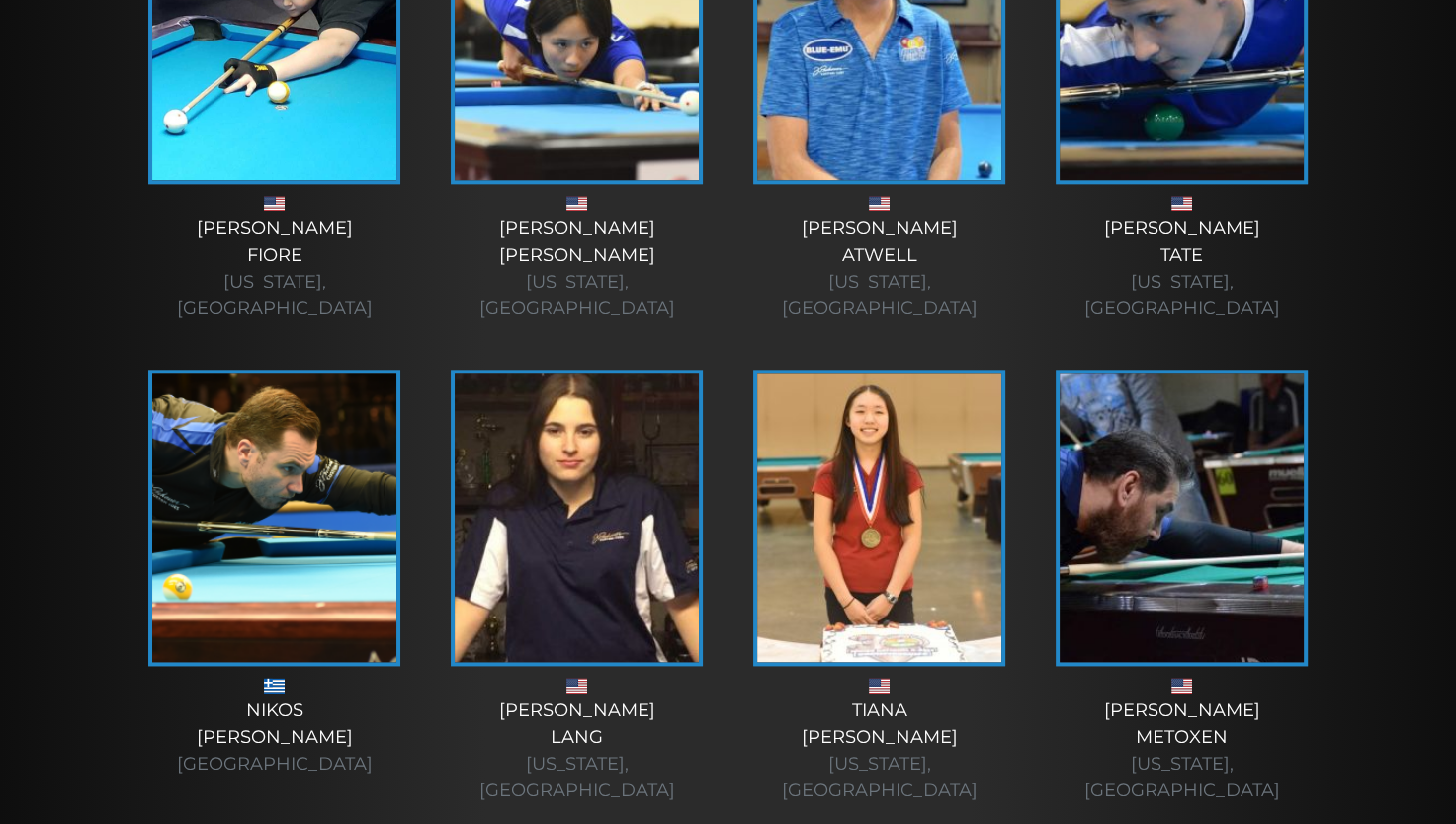 scroll, scrollTop: 2149, scrollLeft: 0, axis: vertical 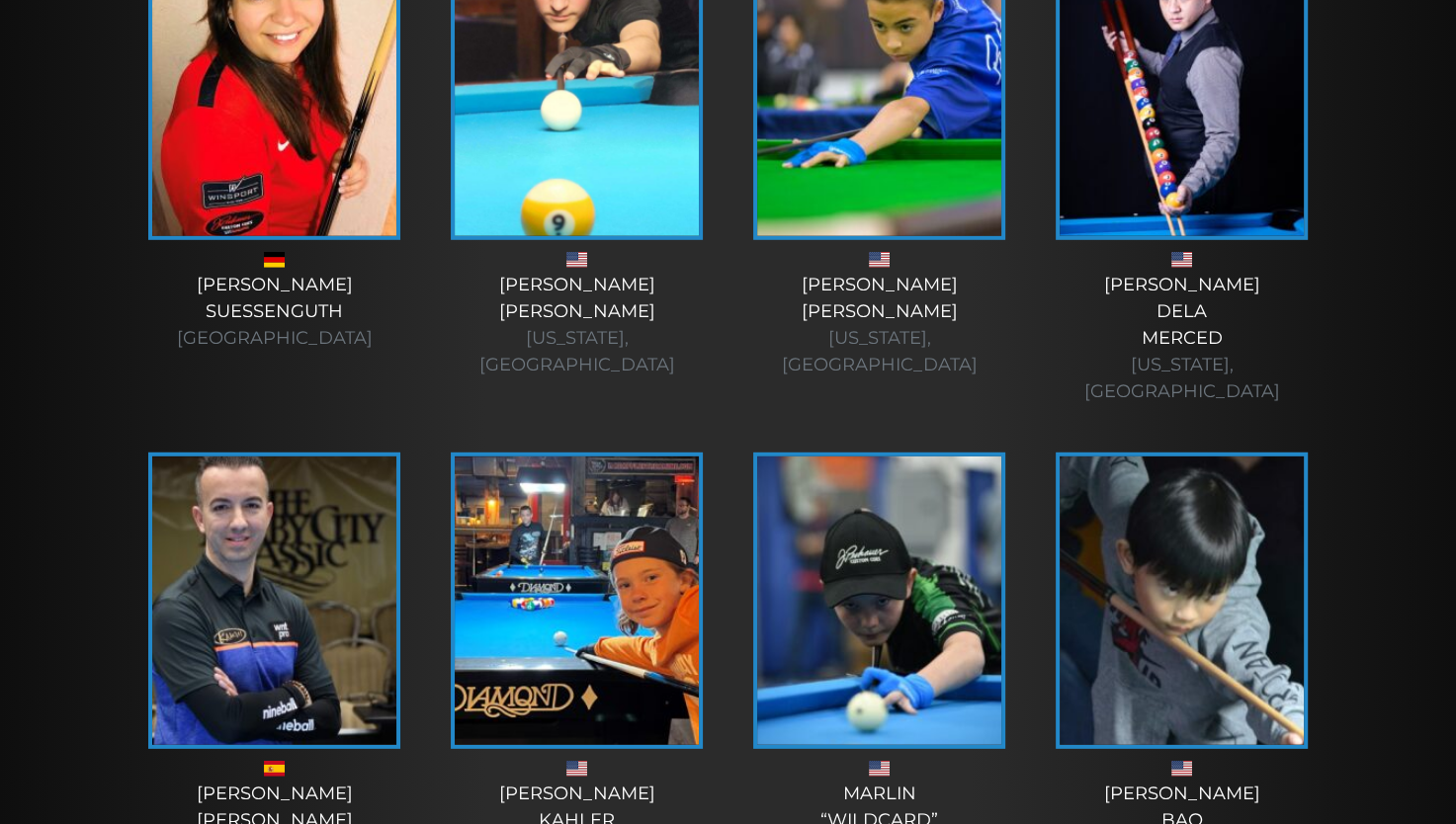 click at bounding box center (576, 601) 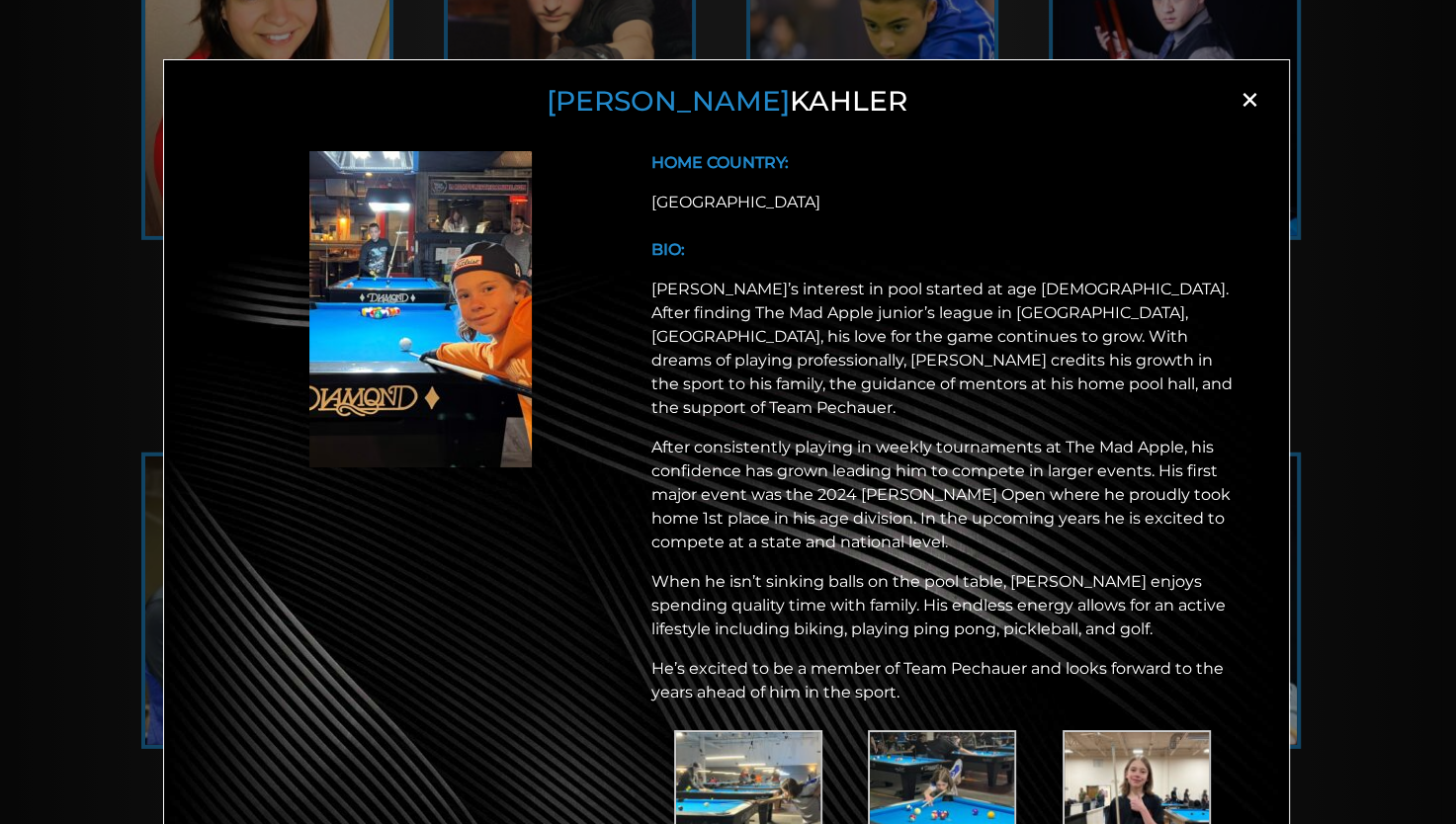 click on "×" at bounding box center (1249, 100) 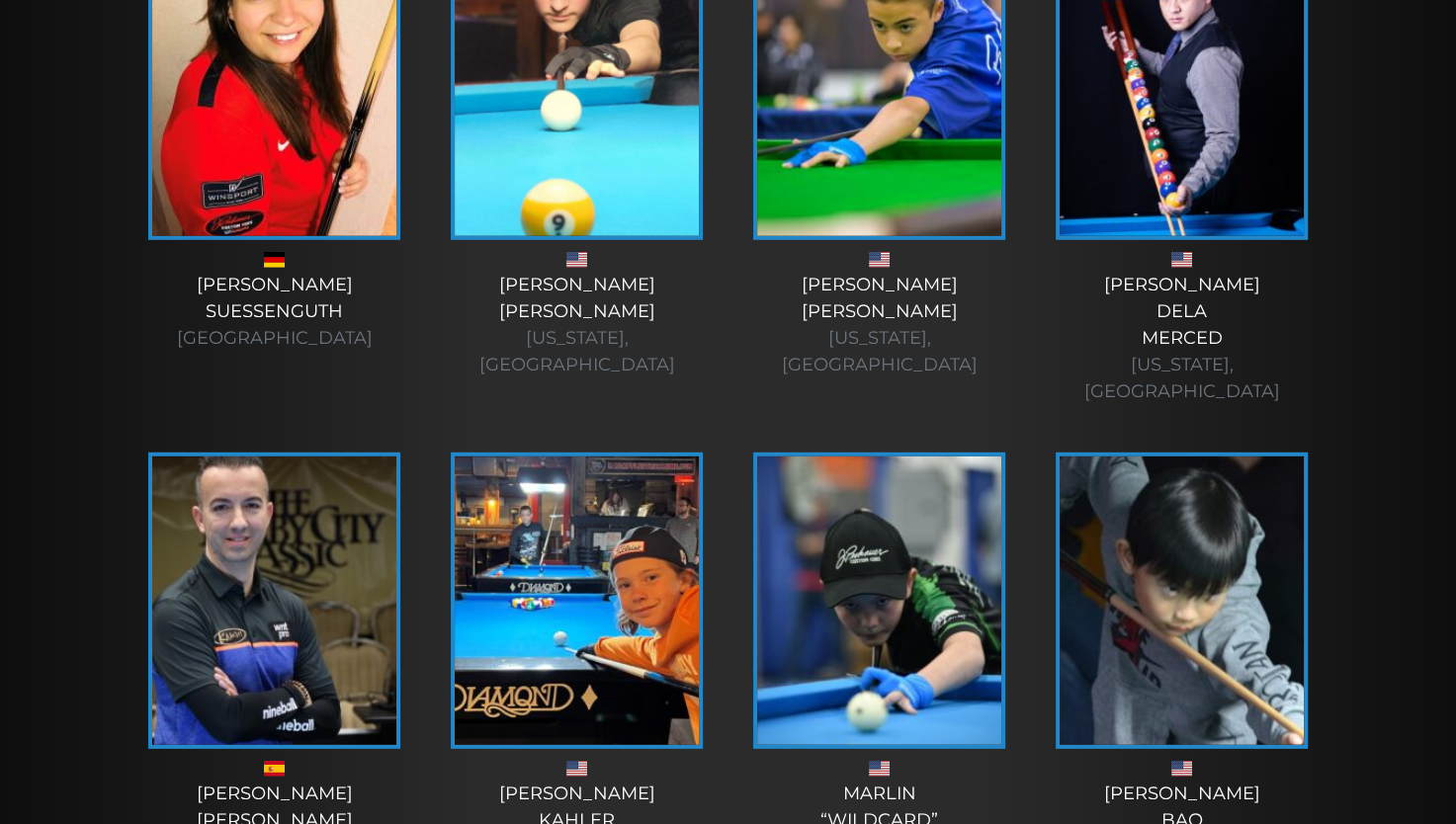 click at bounding box center [1181, 601] 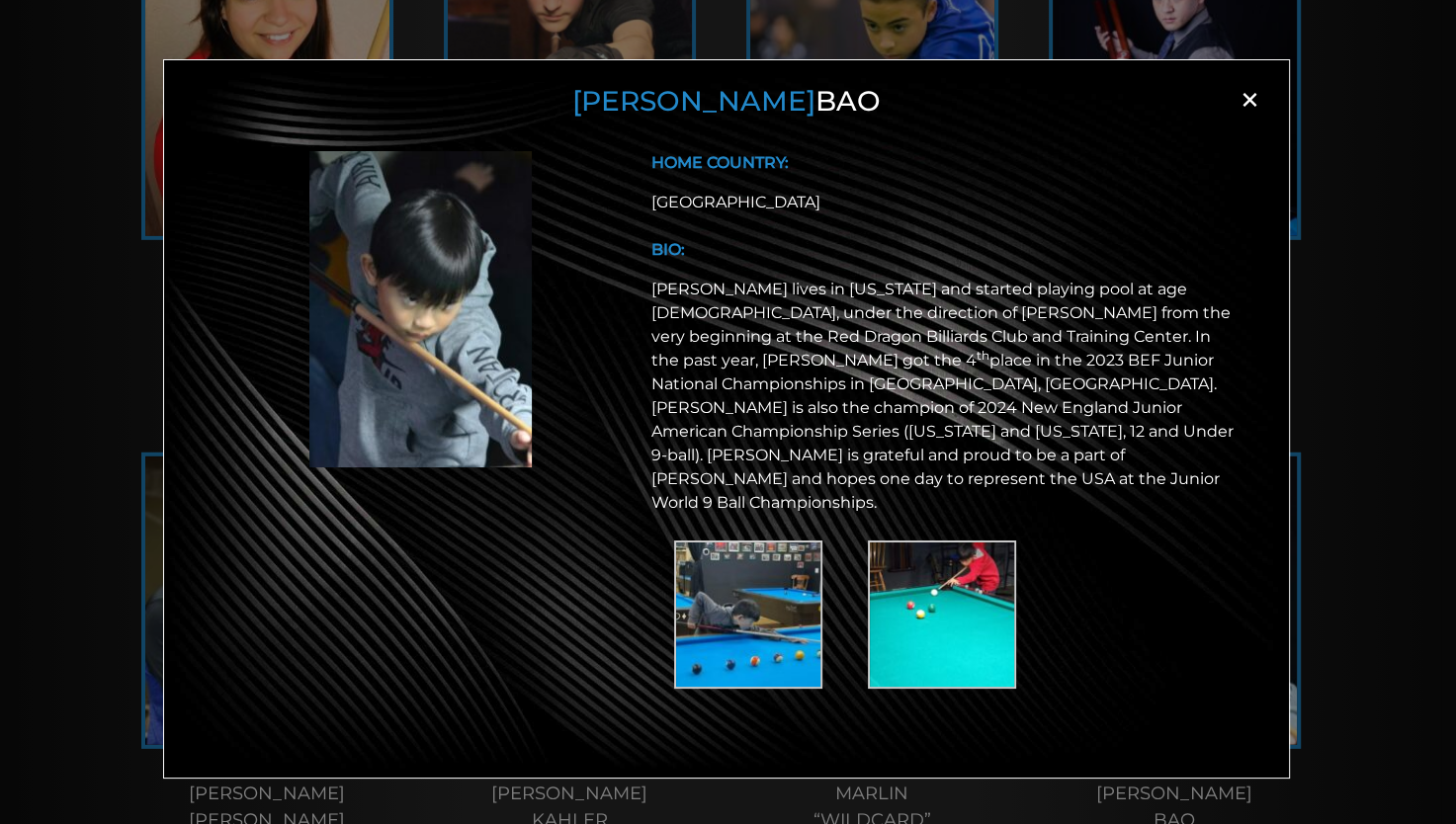click on "×" at bounding box center (1249, 100) 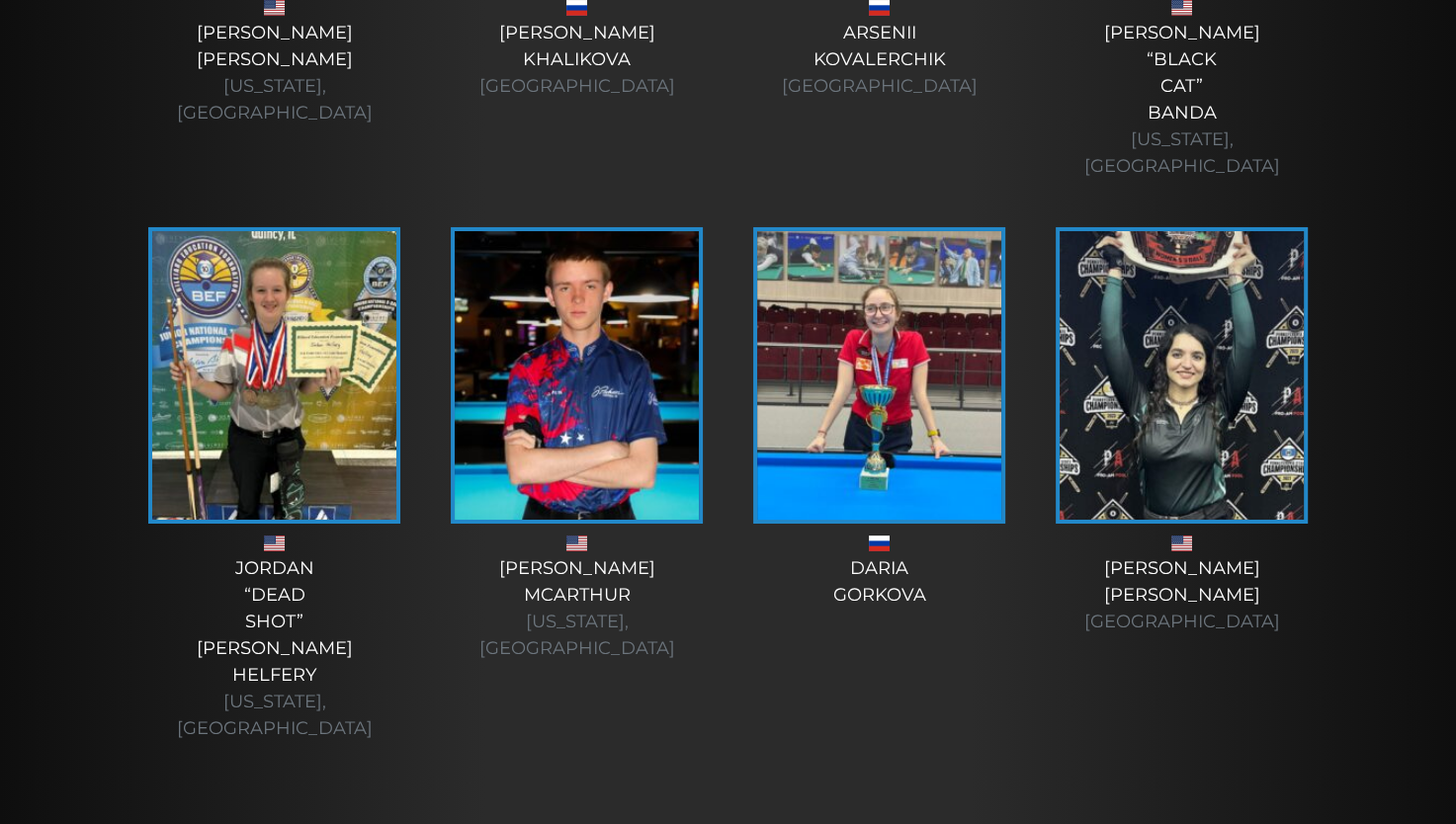 scroll, scrollTop: 6728, scrollLeft: 0, axis: vertical 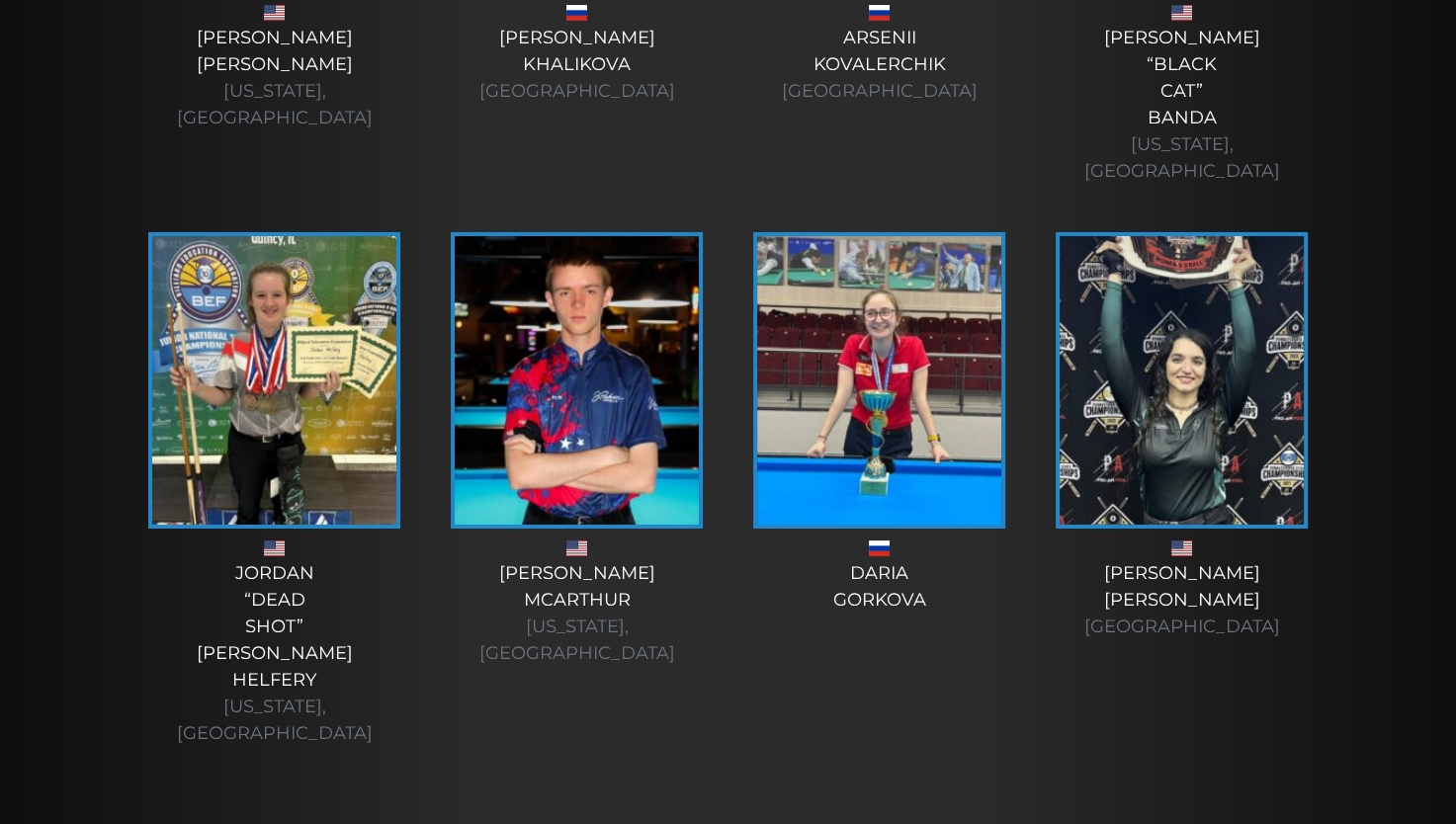 click at bounding box center (1181, 380) 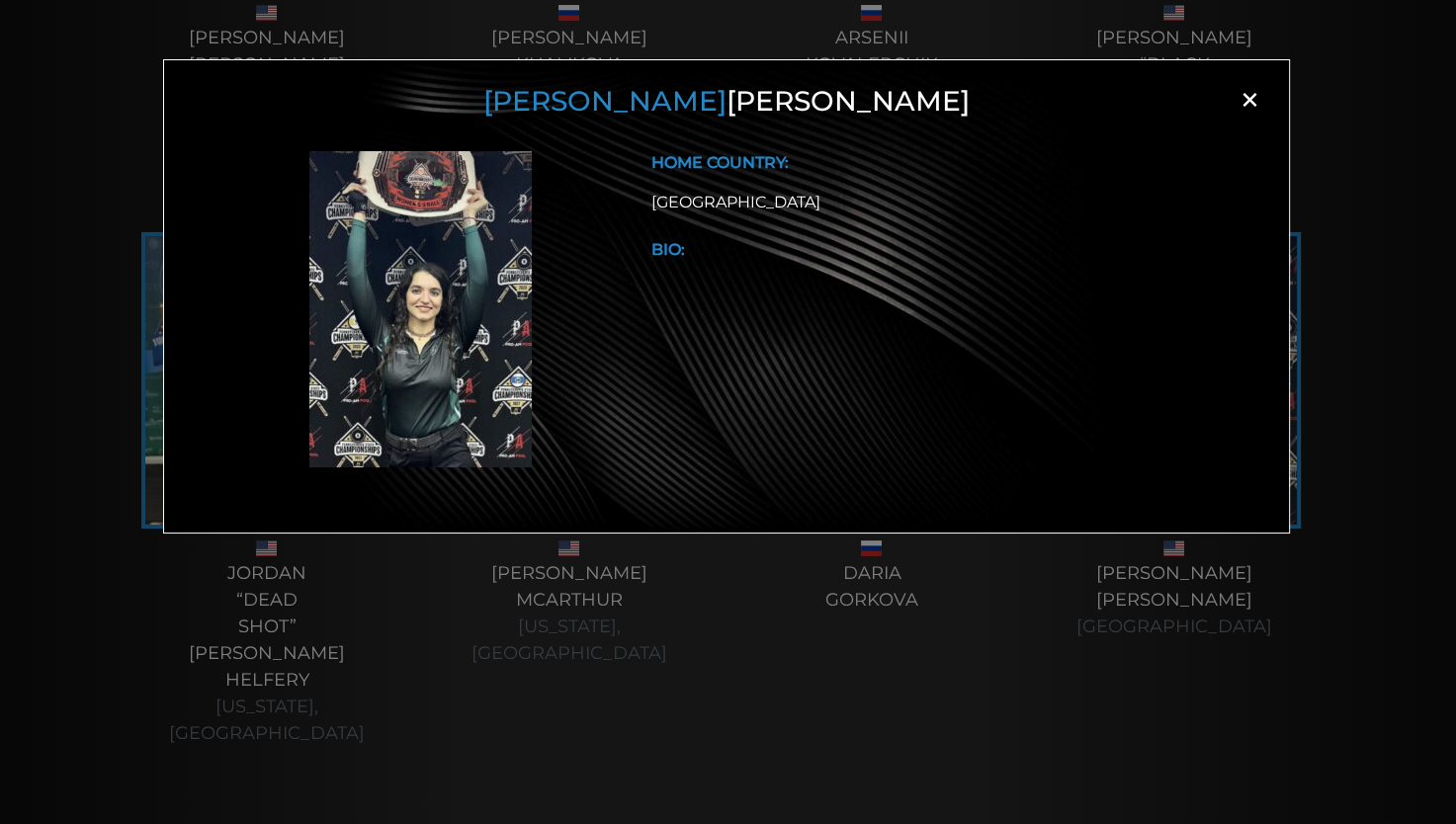 click on "×" at bounding box center (1249, 100) 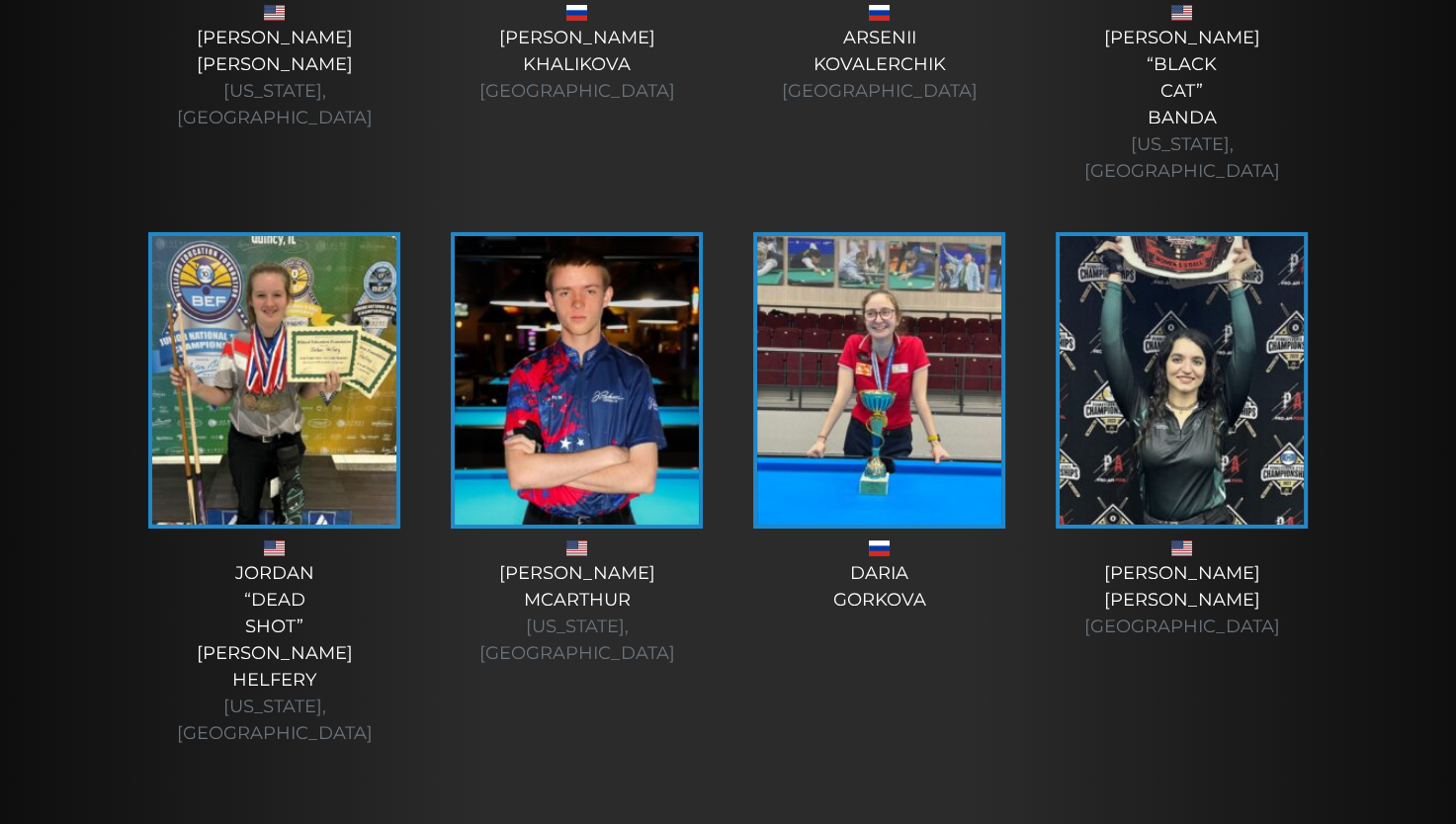 scroll, scrollTop: 6667, scrollLeft: 0, axis: vertical 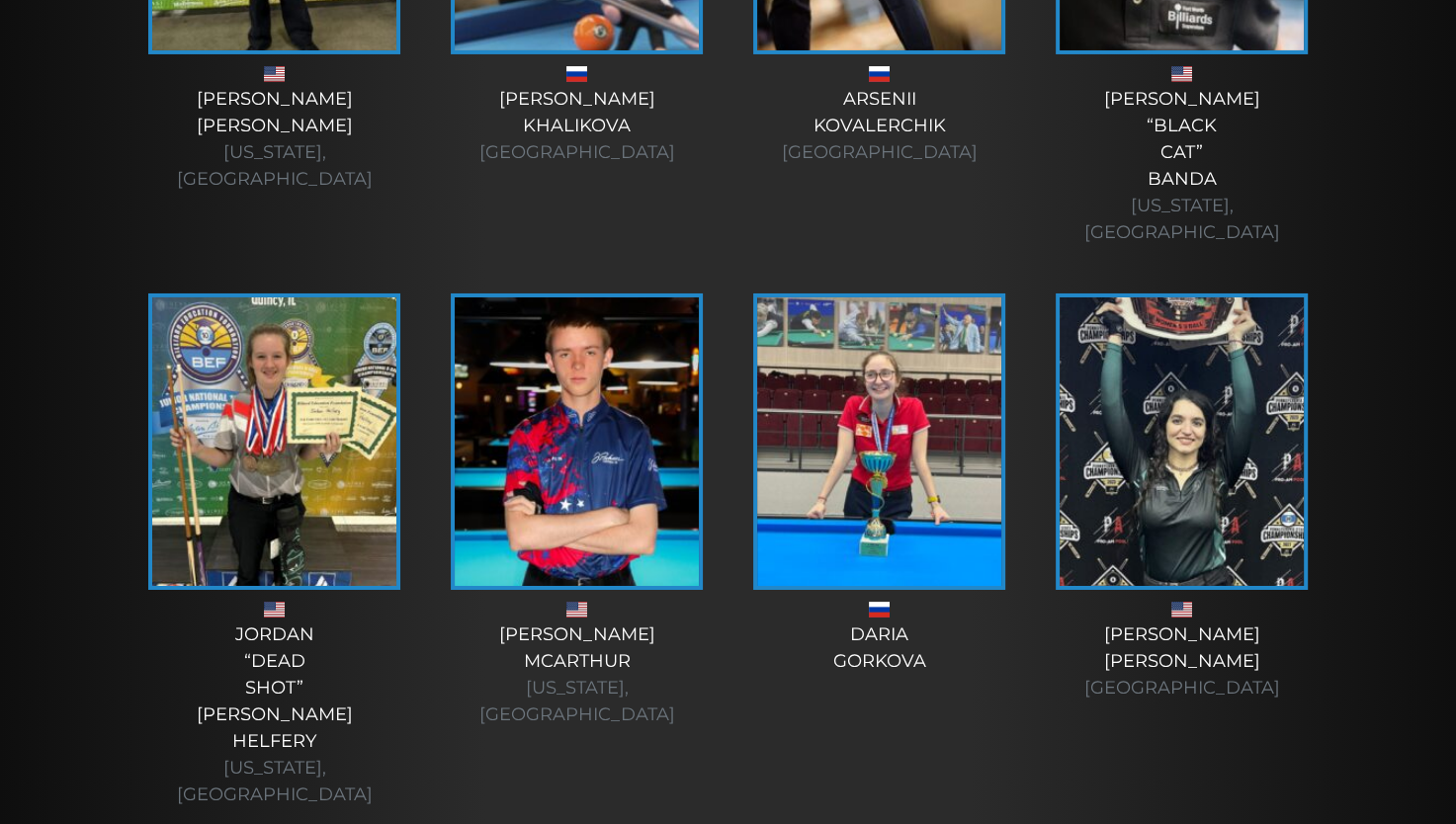 click at bounding box center (274, 442) 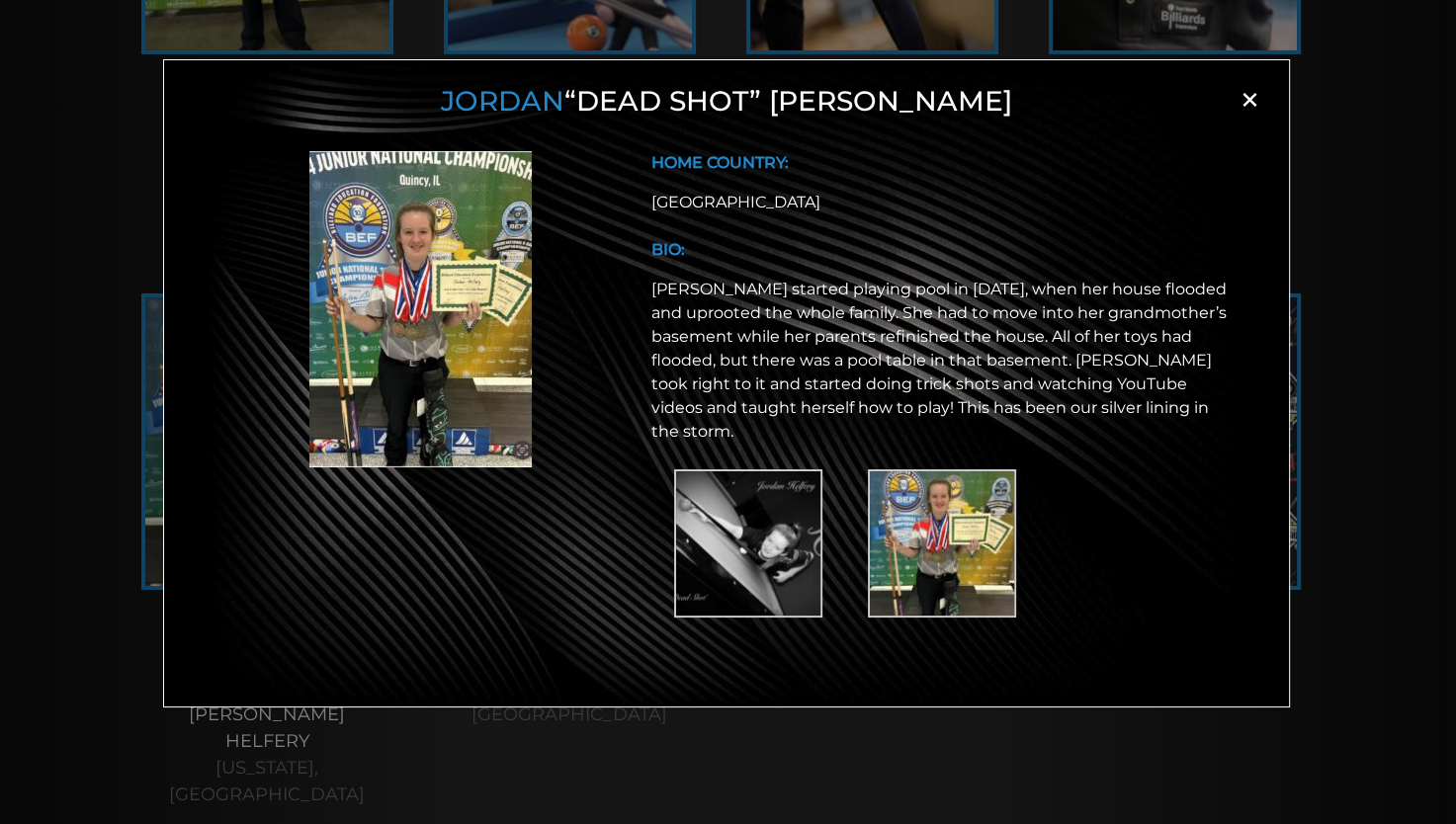 click on "×" at bounding box center (1249, 100) 